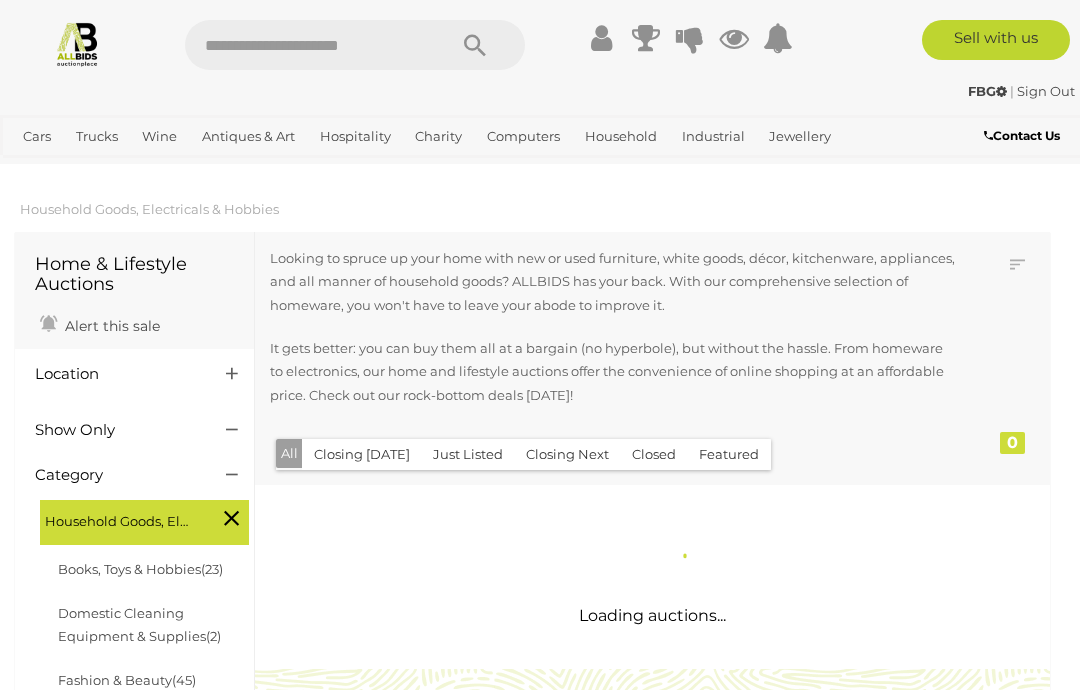 scroll, scrollTop: 9, scrollLeft: 0, axis: vertical 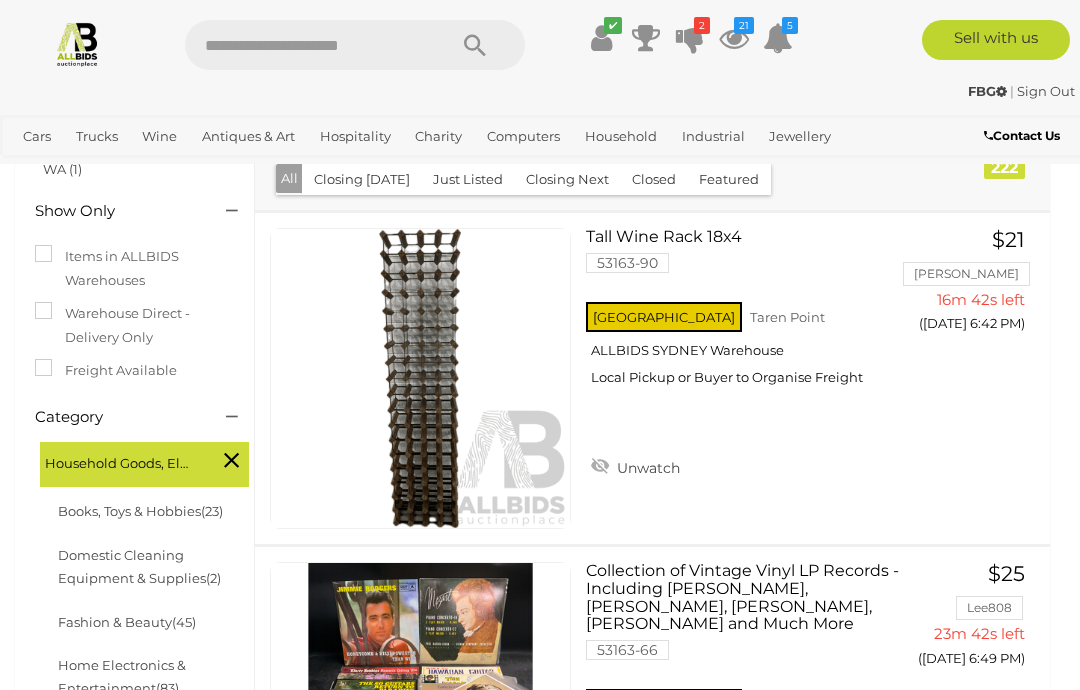 click on "Household Goods, Electricals & Hobbies
Home & Lifestyle Auctions
Alert this sale
Location" at bounding box center (540, 8543) 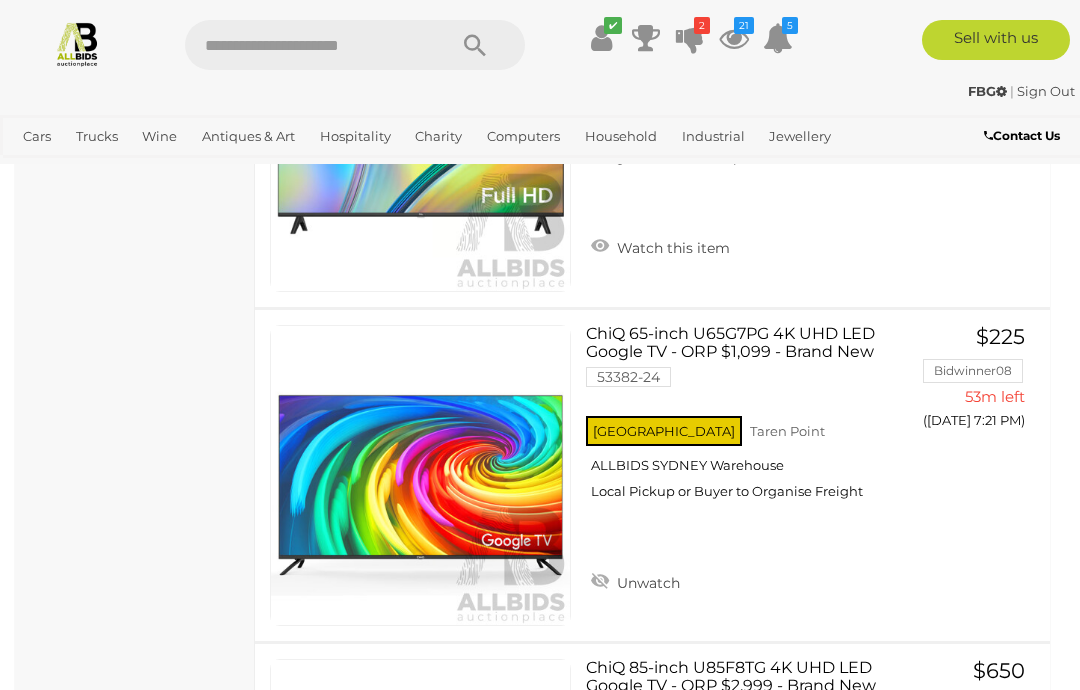 scroll, scrollTop: 3905, scrollLeft: 0, axis: vertical 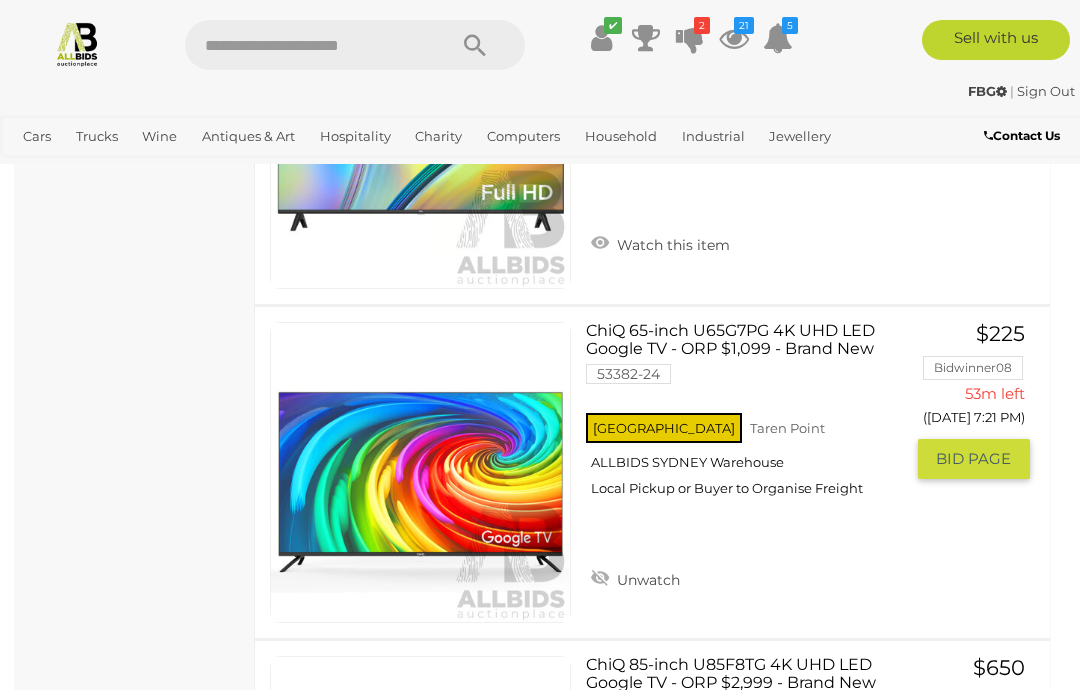 click on "BID PAGE" at bounding box center (973, 459) 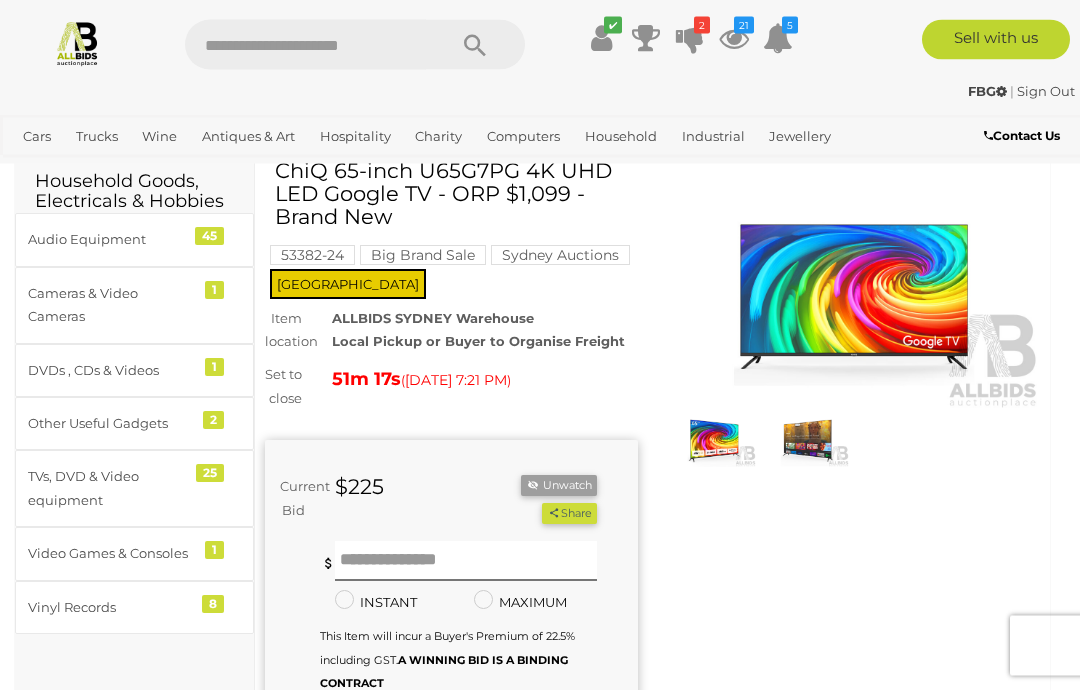scroll, scrollTop: 0, scrollLeft: 0, axis: both 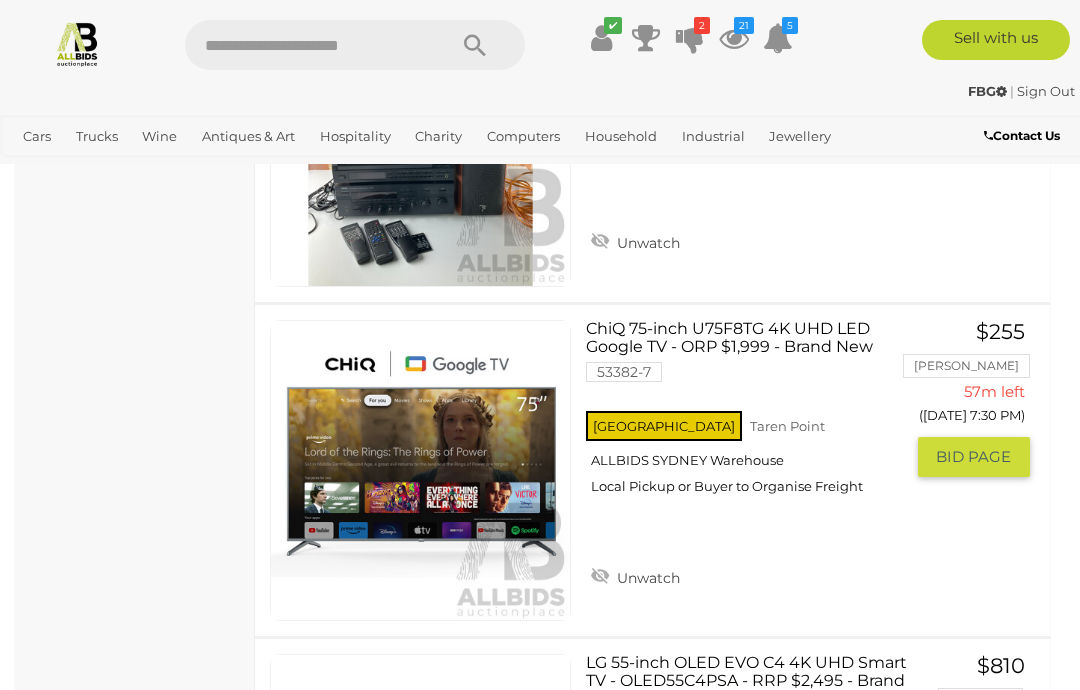 click on "BID PAGE" at bounding box center (973, 457) 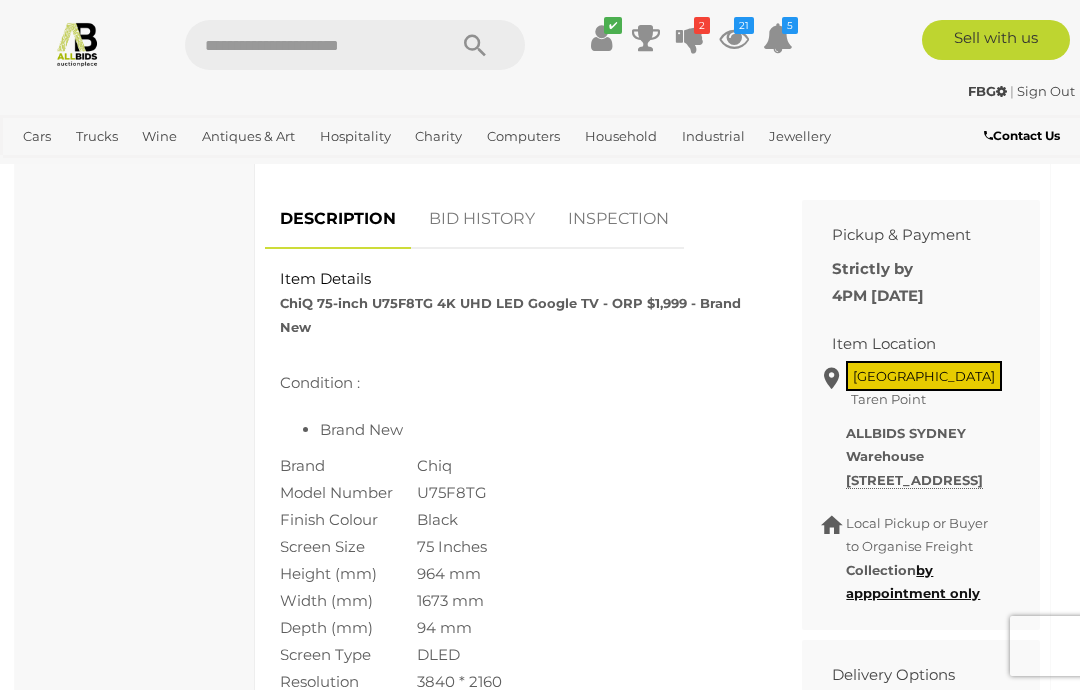 scroll, scrollTop: 817, scrollLeft: 0, axis: vertical 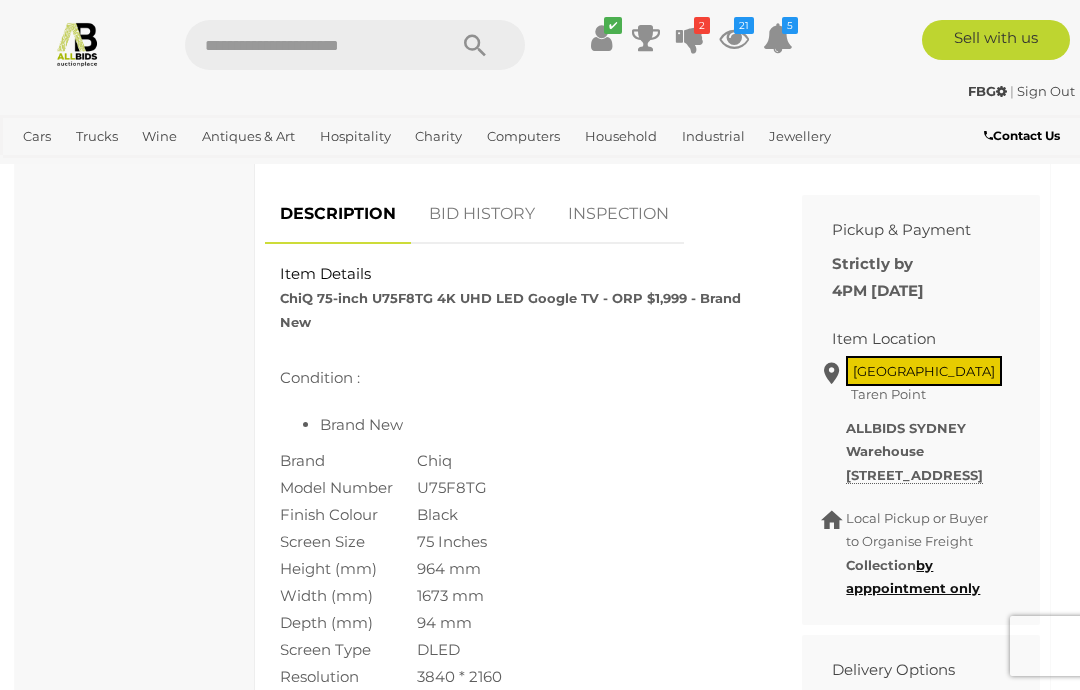 click on "Item Details" at bounding box center (518, 274) 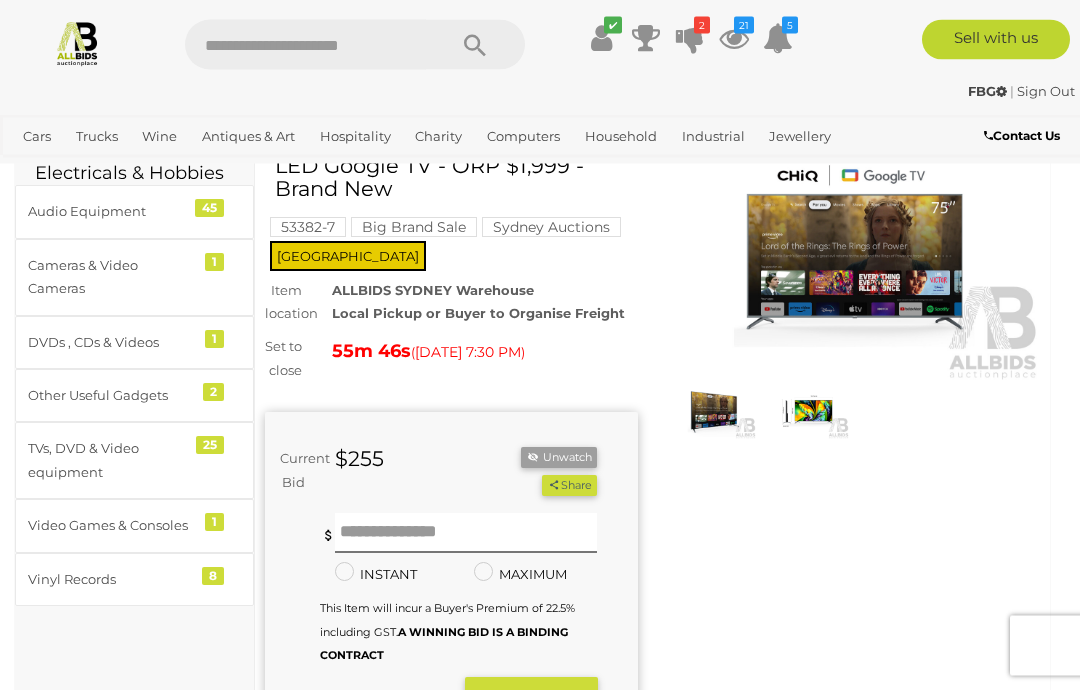 scroll, scrollTop: 0, scrollLeft: 0, axis: both 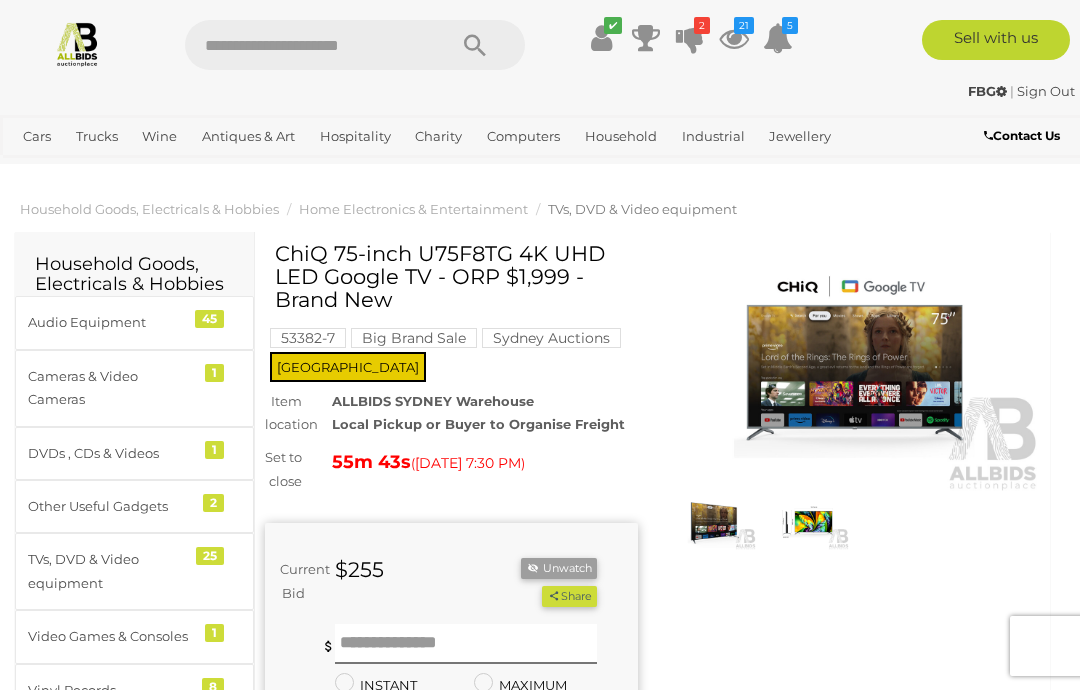click on "ChiQ 75-inch U75F8TG 4K UHD LED Google TV - ORP $1,999 - Brand New" at bounding box center [454, 276] 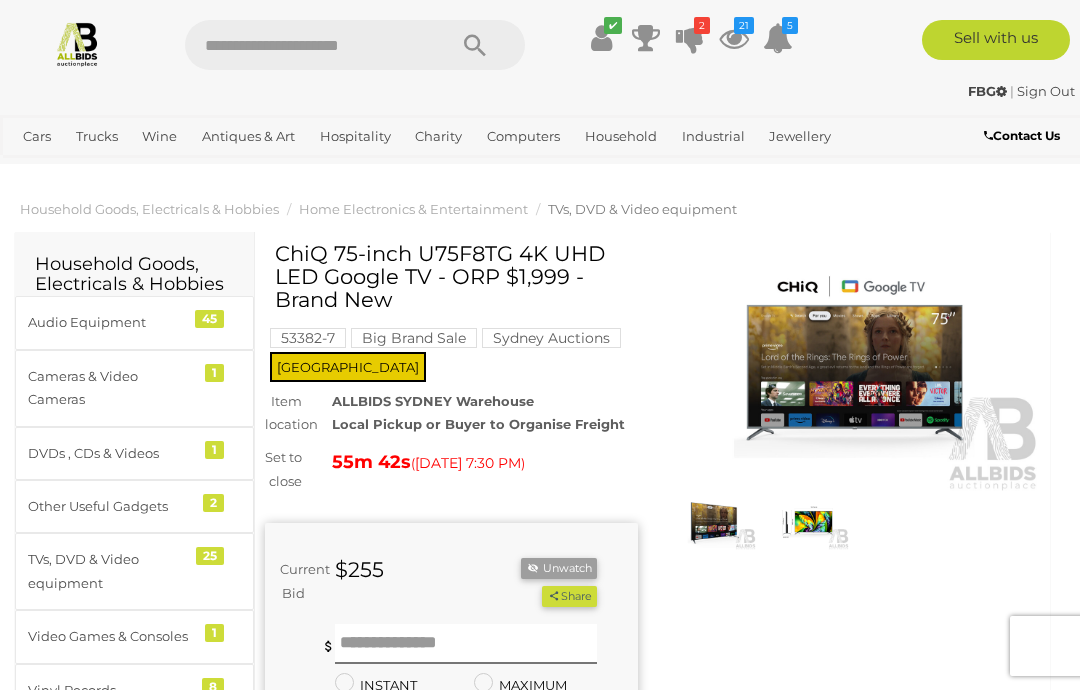 click on "ChiQ 75-inch U75F8TG 4K UHD LED Google TV - ORP $1,999 - Brand New" at bounding box center (454, 276) 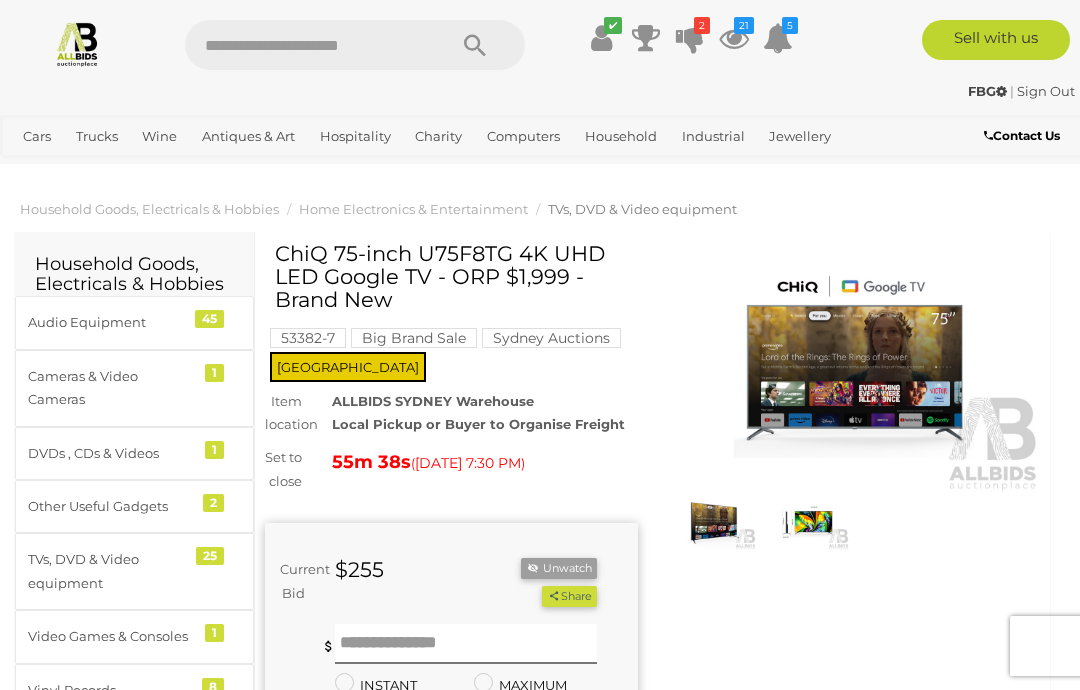 copy on "ChiQ 75-inch U75F8TG 4K UHD LED Google TV -" 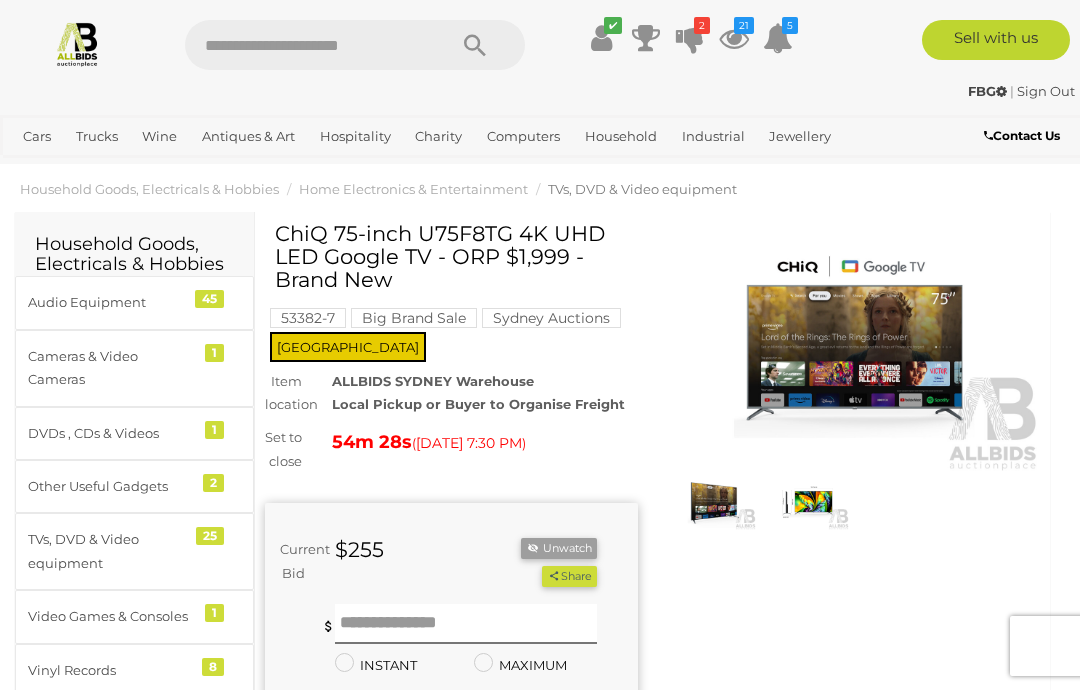 scroll, scrollTop: 0, scrollLeft: 0, axis: both 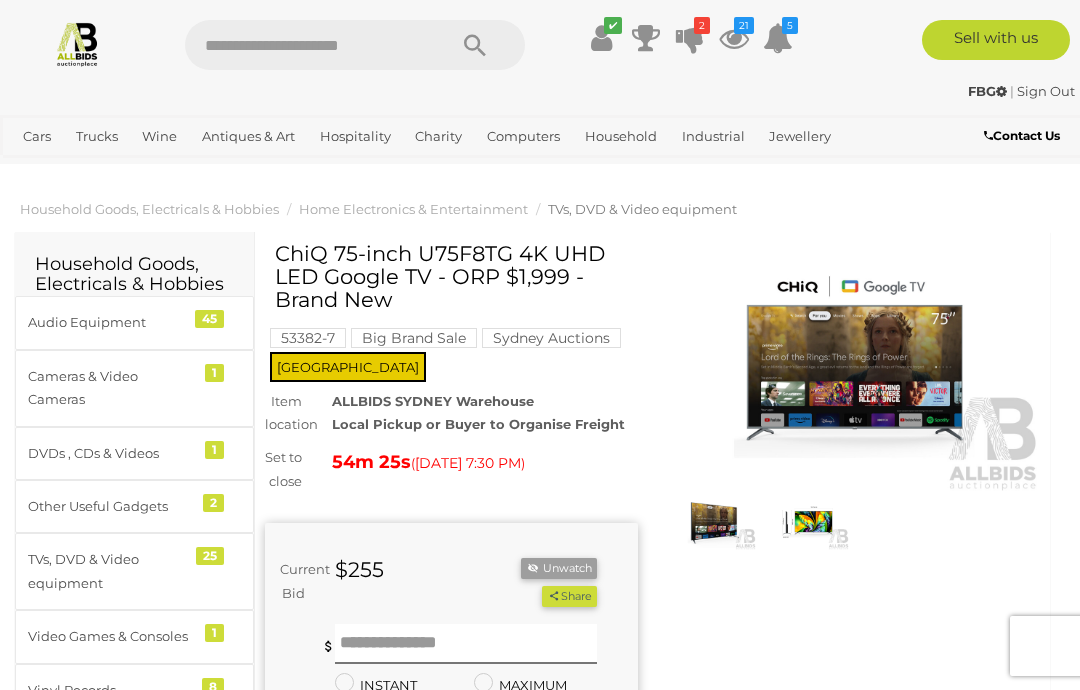 click on "Auctions" at bounding box center (0, 0) 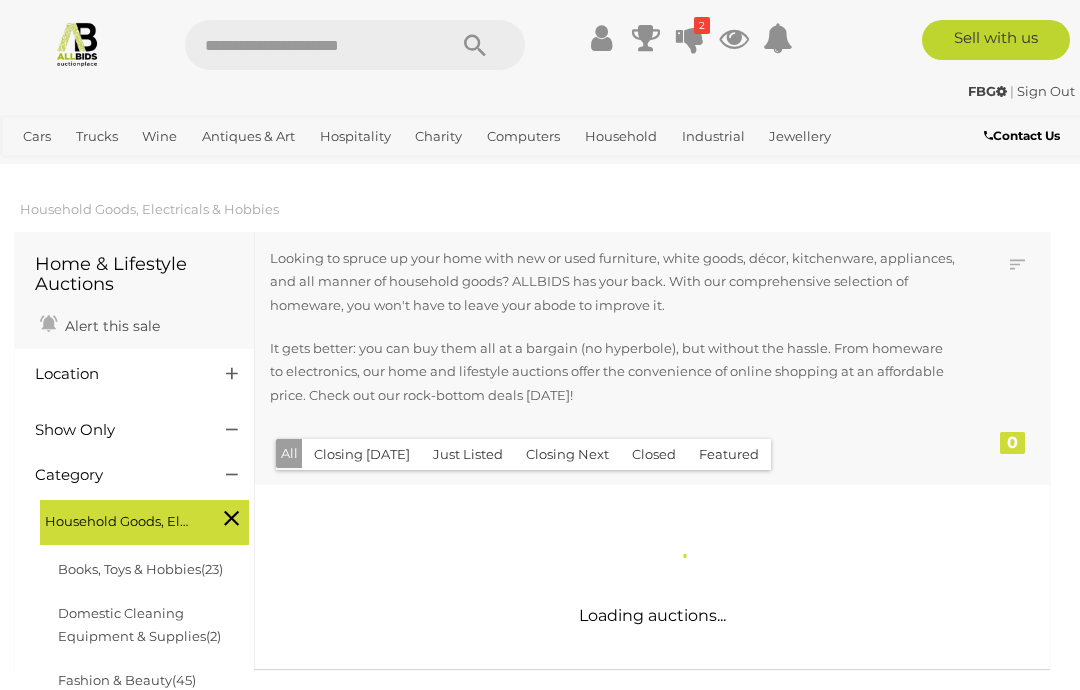 scroll, scrollTop: 0, scrollLeft: 0, axis: both 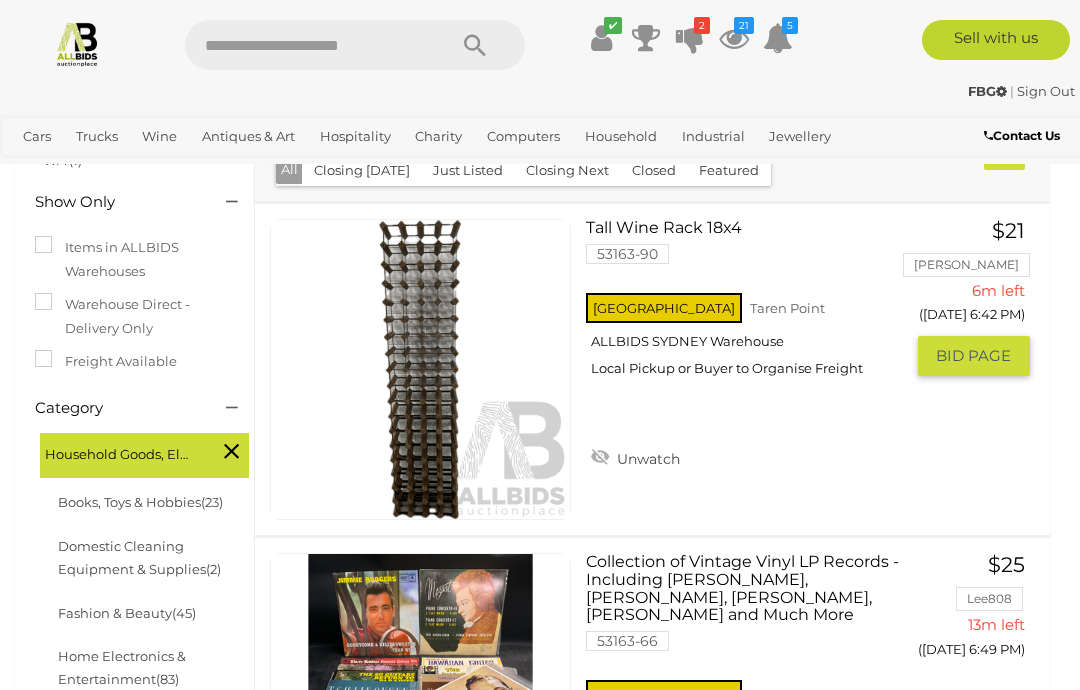 click on "BID PAGE" at bounding box center [973, 356] 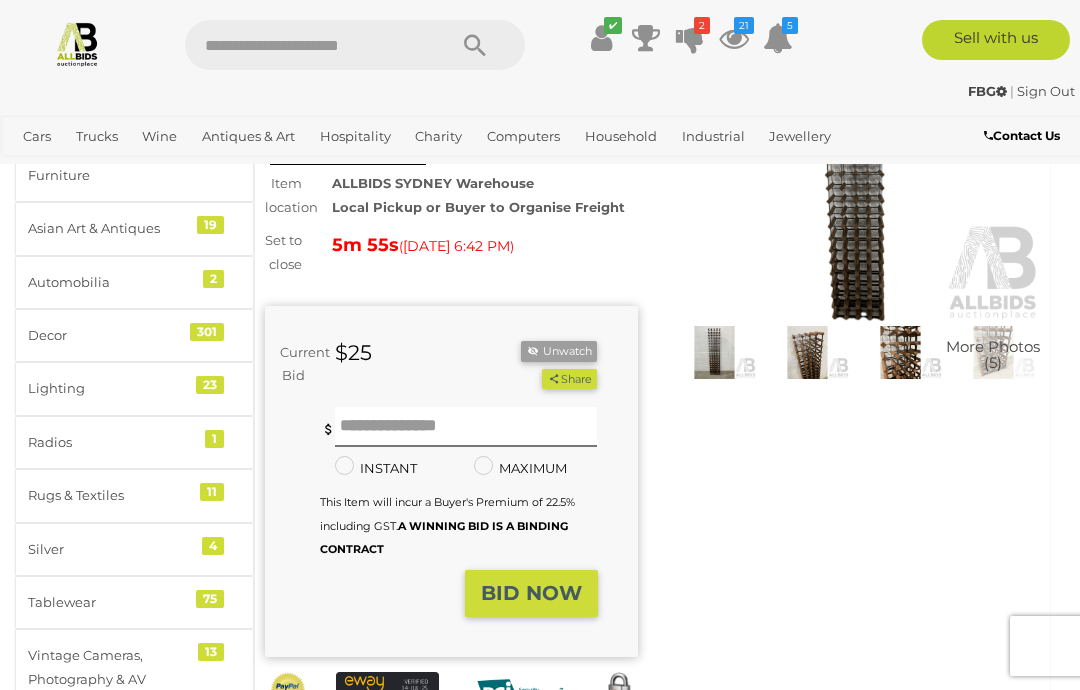 scroll, scrollTop: 220, scrollLeft: 0, axis: vertical 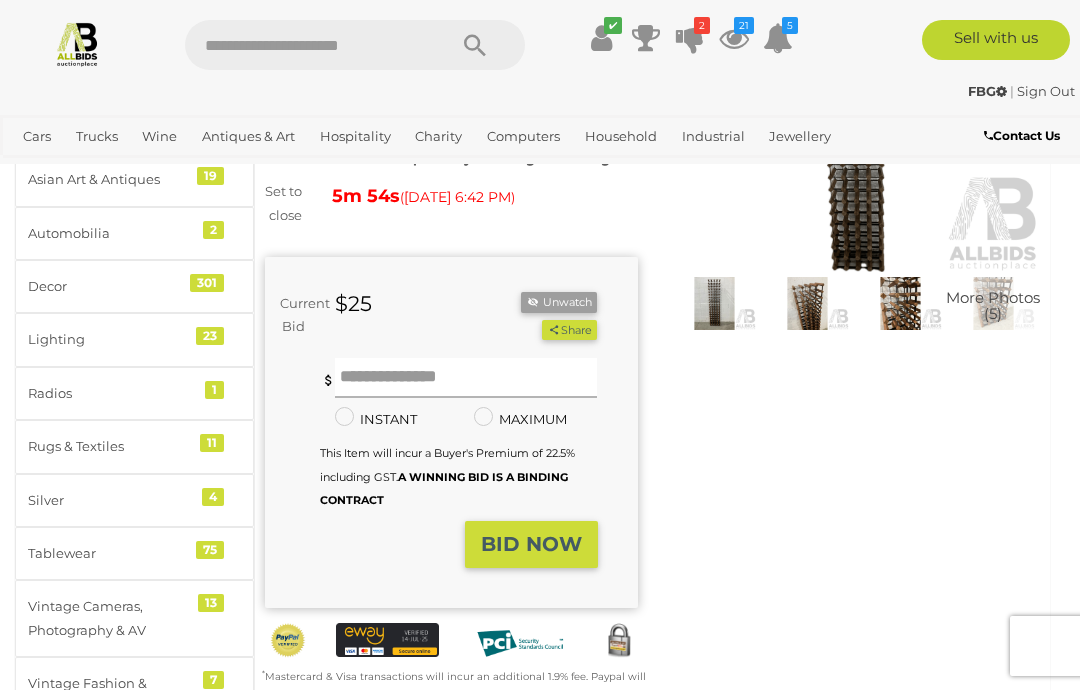 click at bounding box center [466, 378] 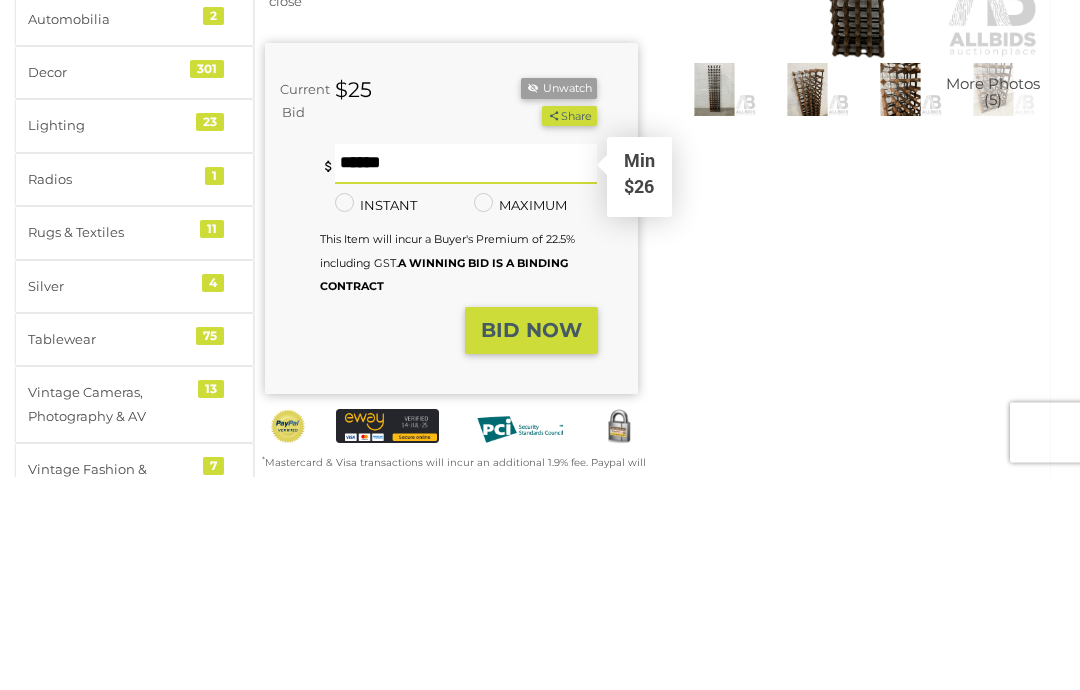 type on "**" 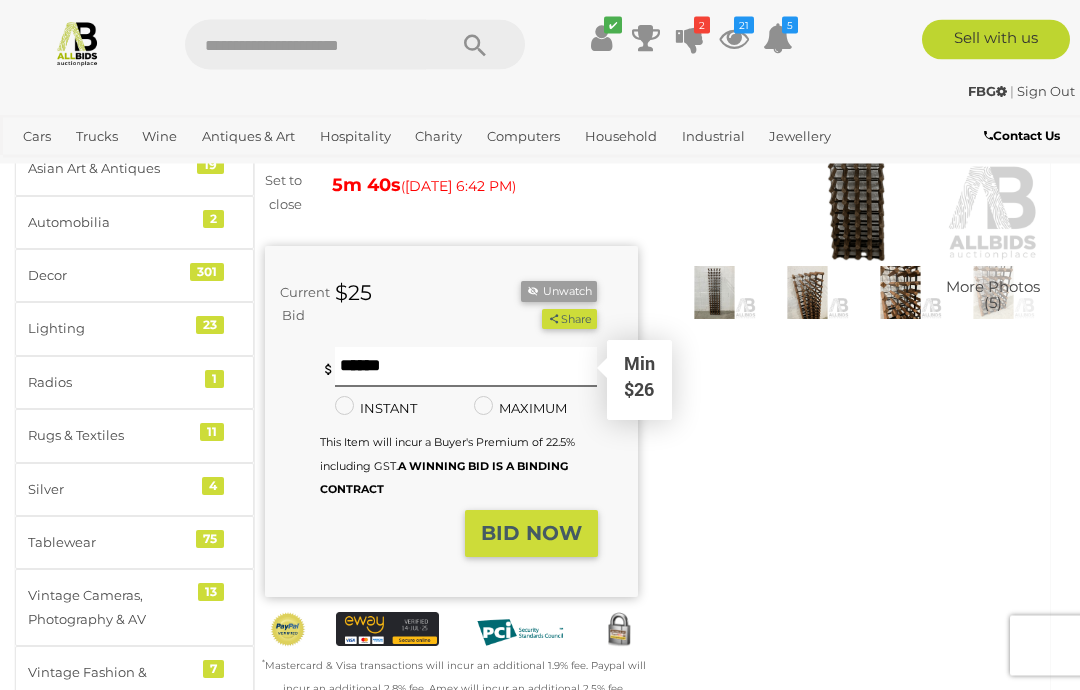 scroll, scrollTop: 231, scrollLeft: 0, axis: vertical 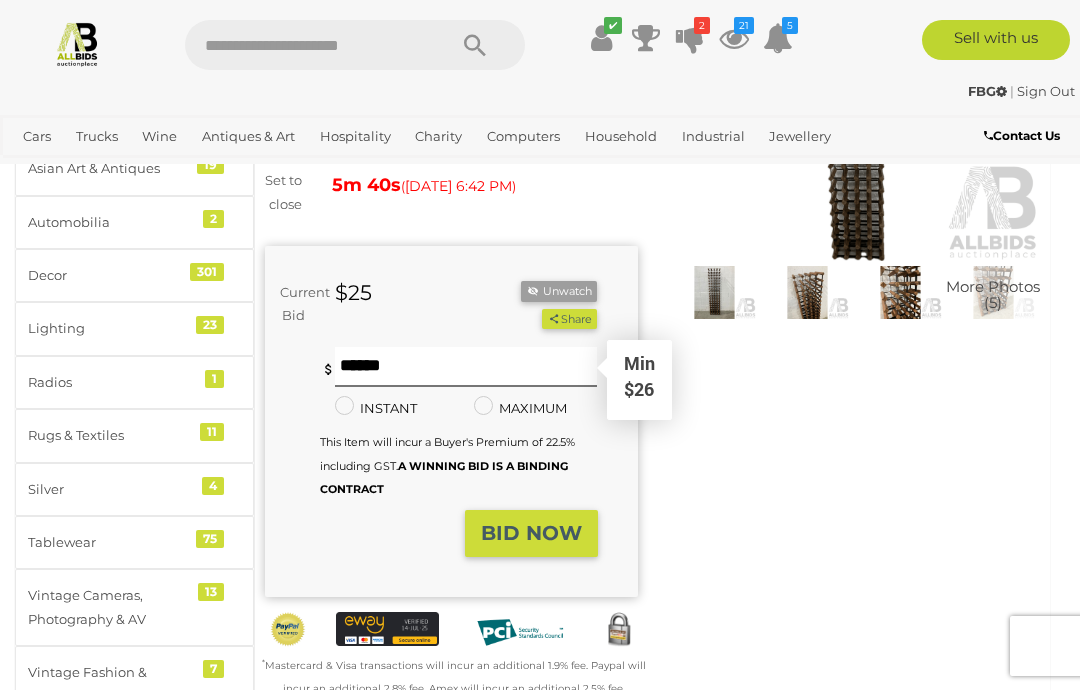 click on "BID NOW" at bounding box center [531, 533] 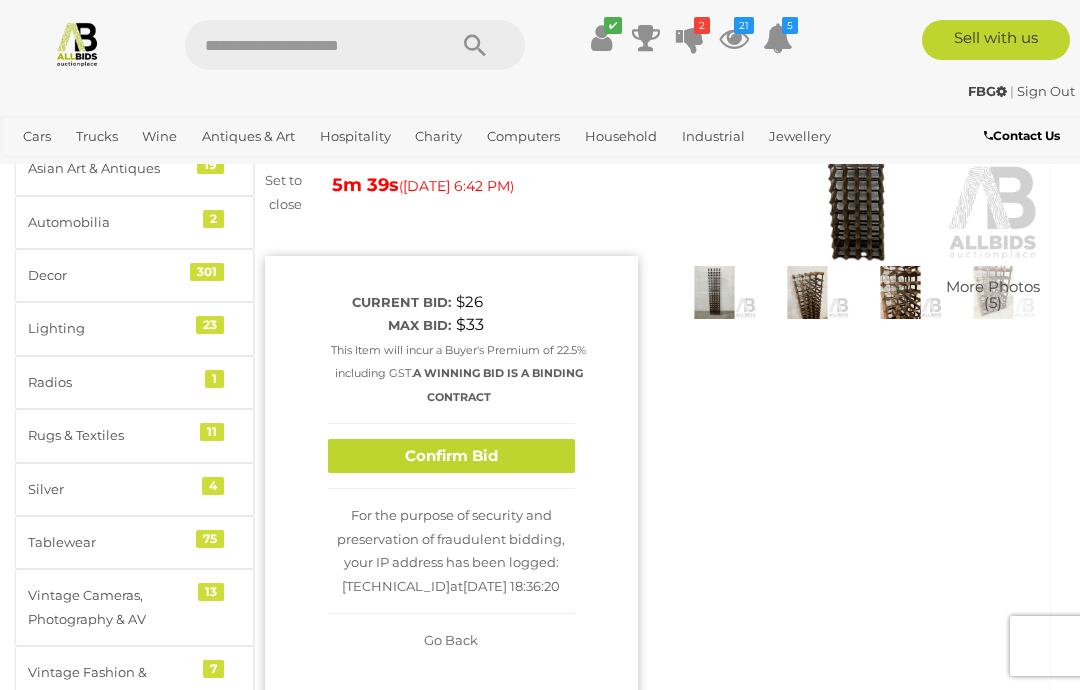 click on "Confirm Bid" at bounding box center [451, 456] 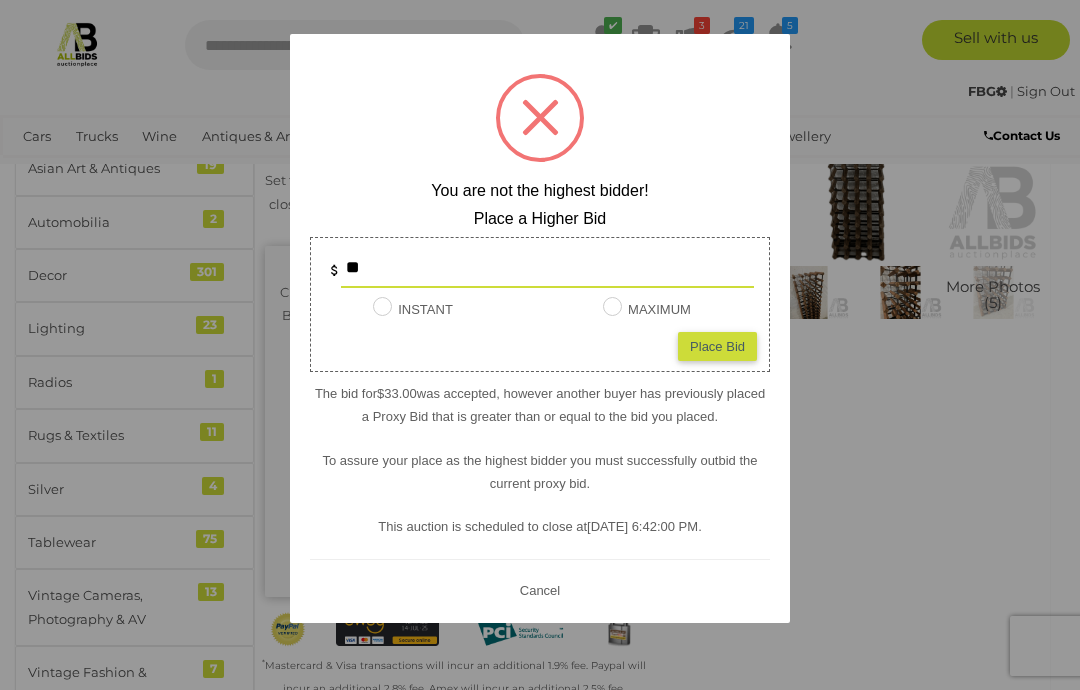 click on "Cancel" at bounding box center (540, 590) 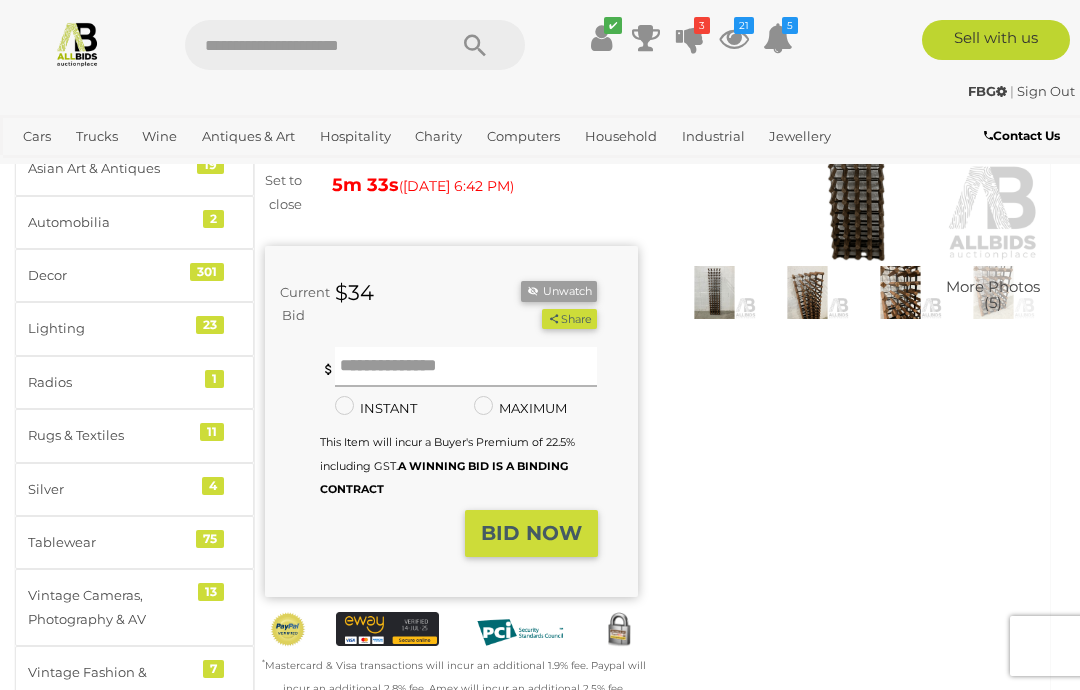 click at bounding box center (466, 367) 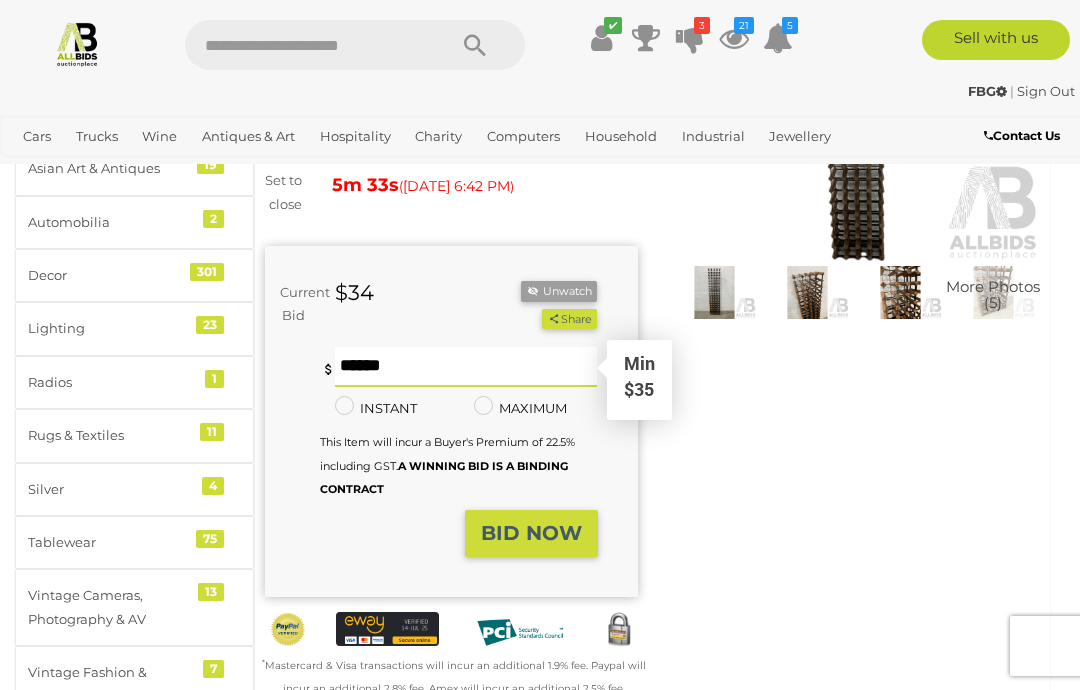 scroll, scrollTop: 230, scrollLeft: 0, axis: vertical 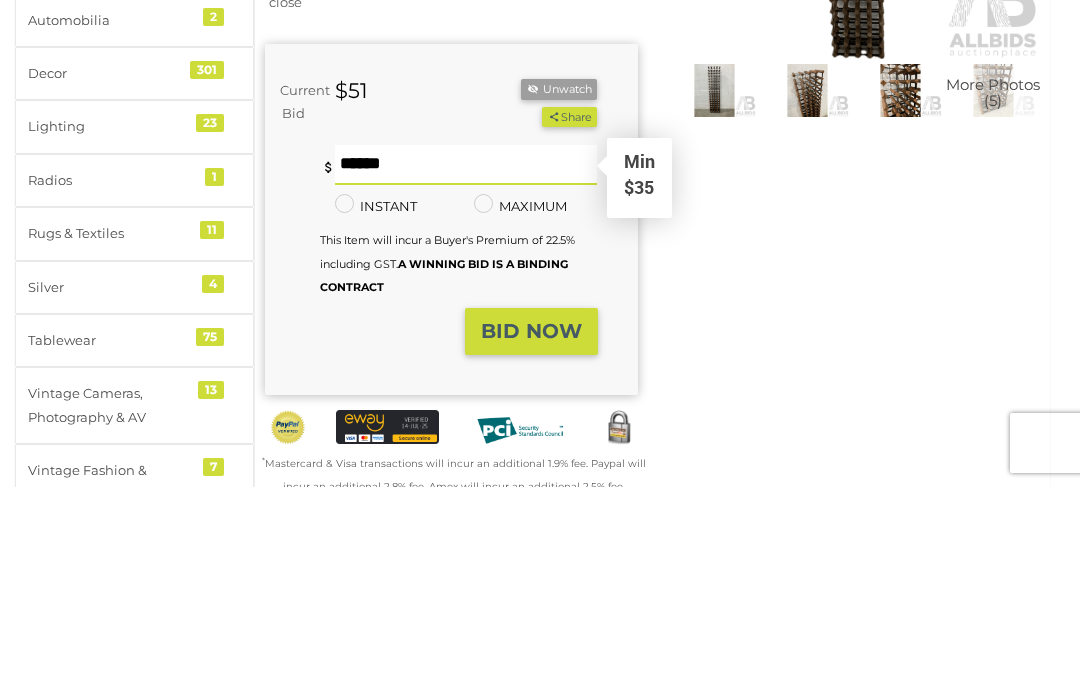 type on "**" 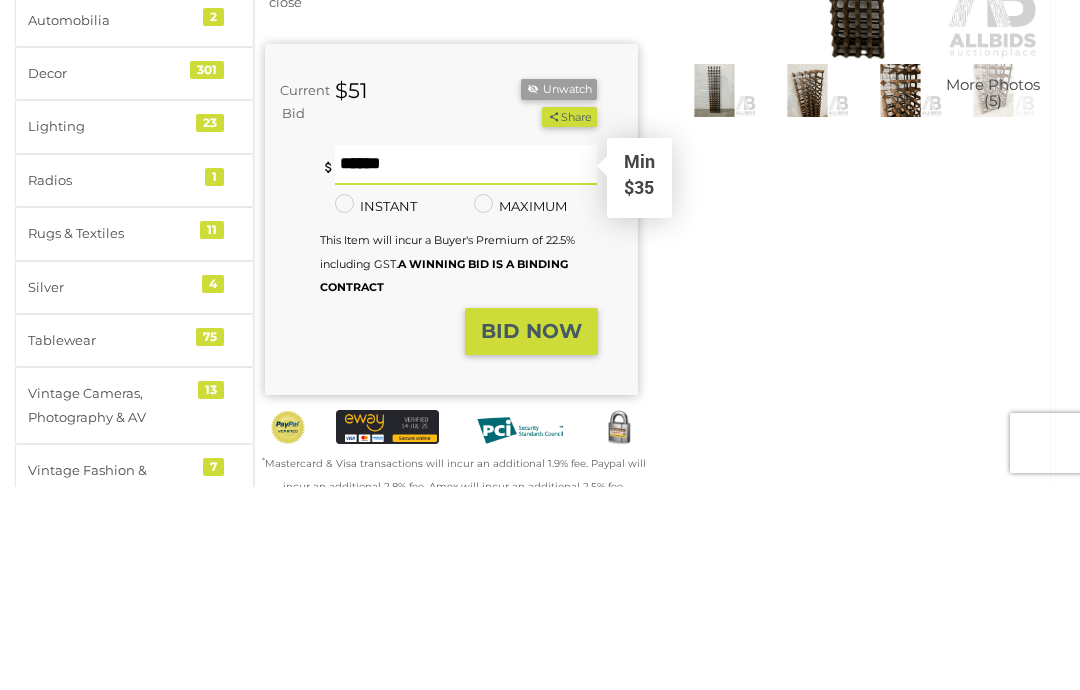 scroll, scrollTop: 434, scrollLeft: 0, axis: vertical 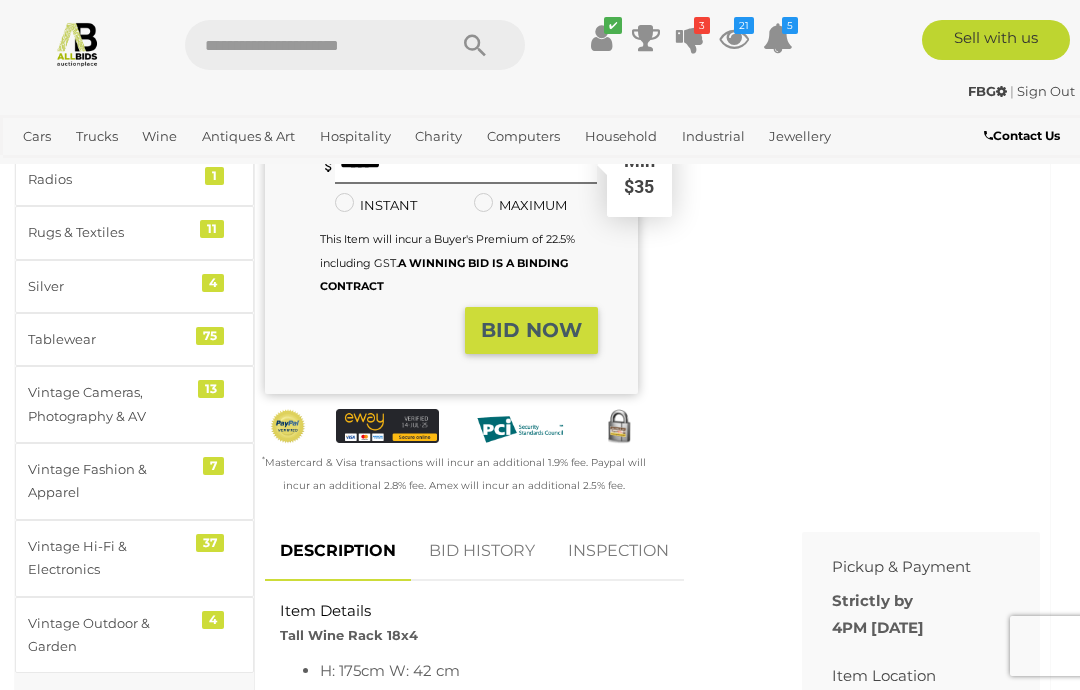 click on "BID NOW" at bounding box center [531, 330] 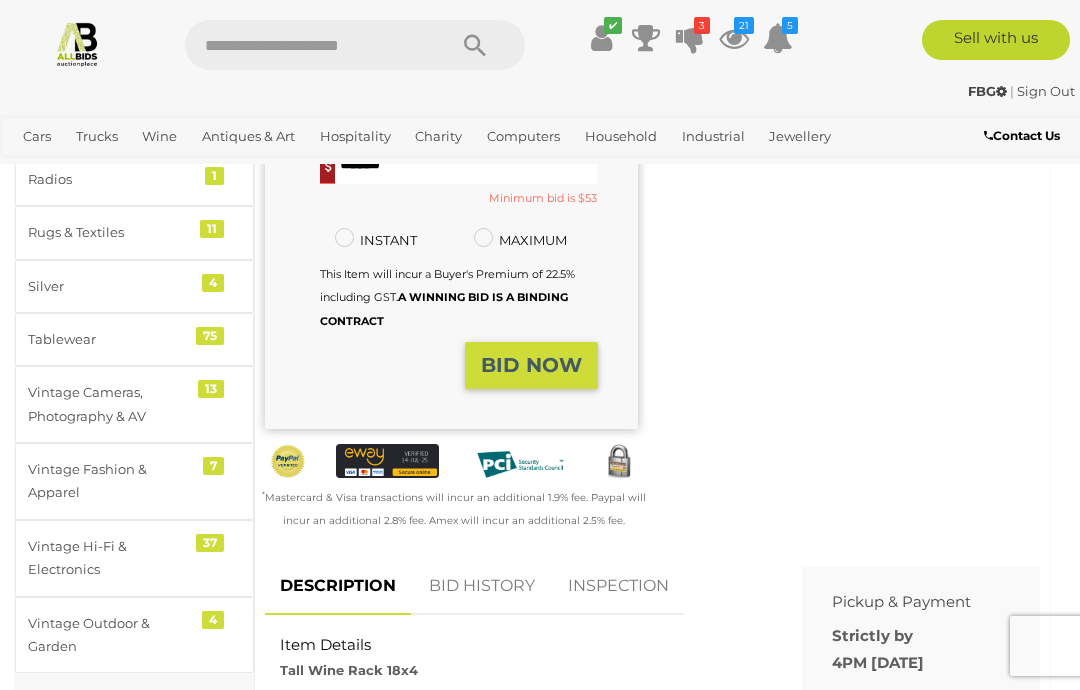 click on "BID NOW" at bounding box center [531, 365] 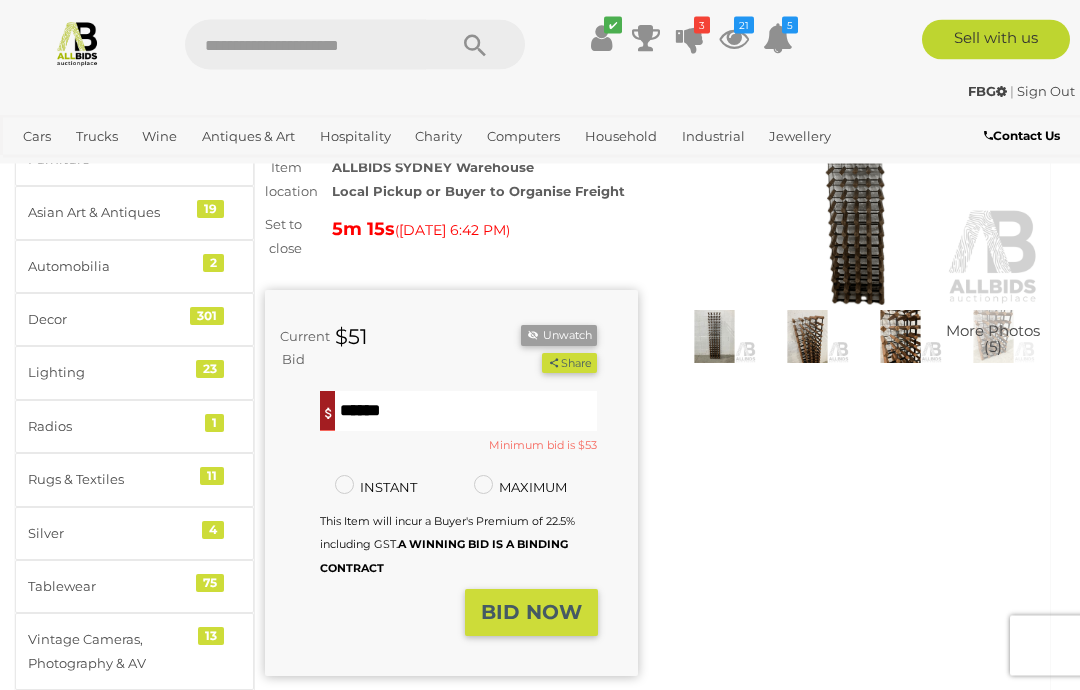 scroll, scrollTop: 187, scrollLeft: 0, axis: vertical 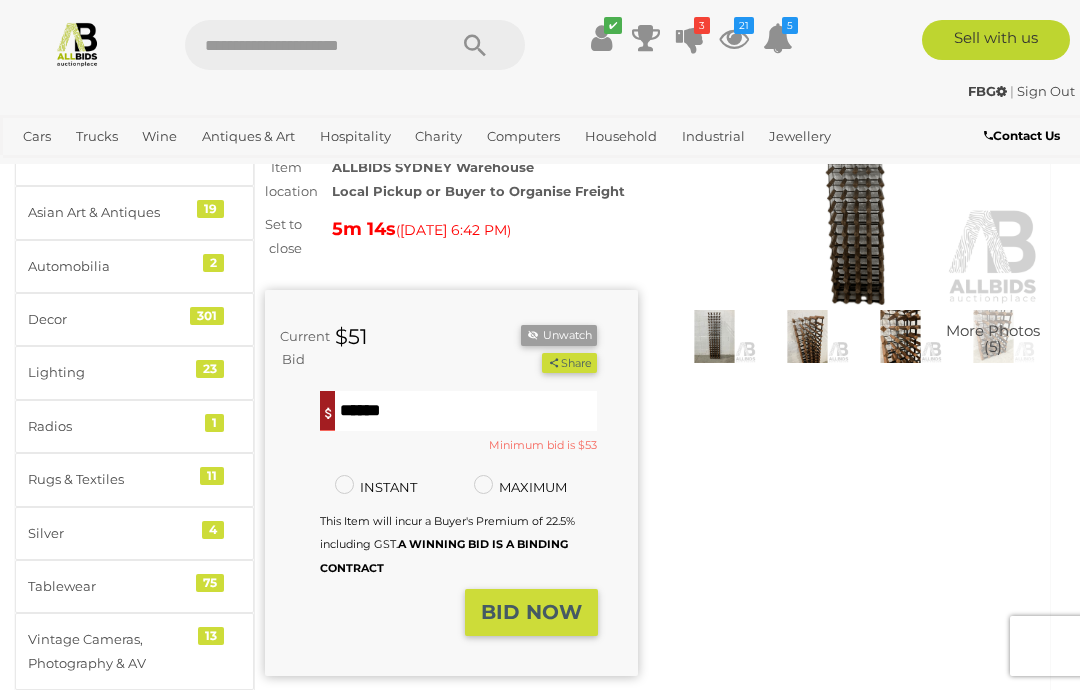 click on "BID NOW" at bounding box center [531, 612] 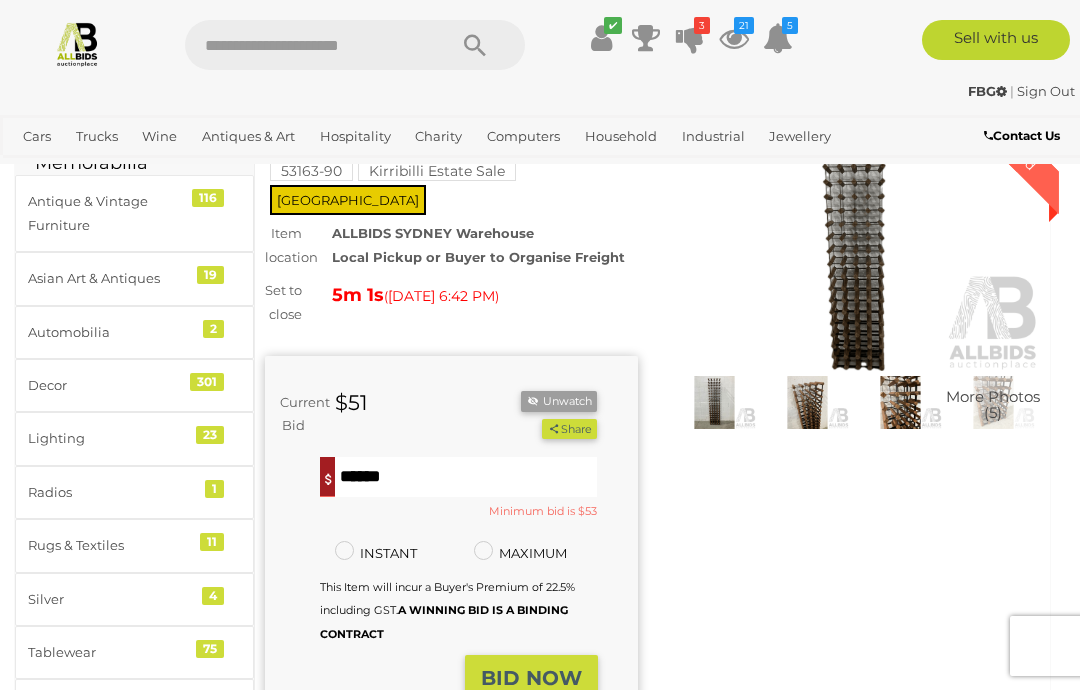 scroll, scrollTop: 0, scrollLeft: 0, axis: both 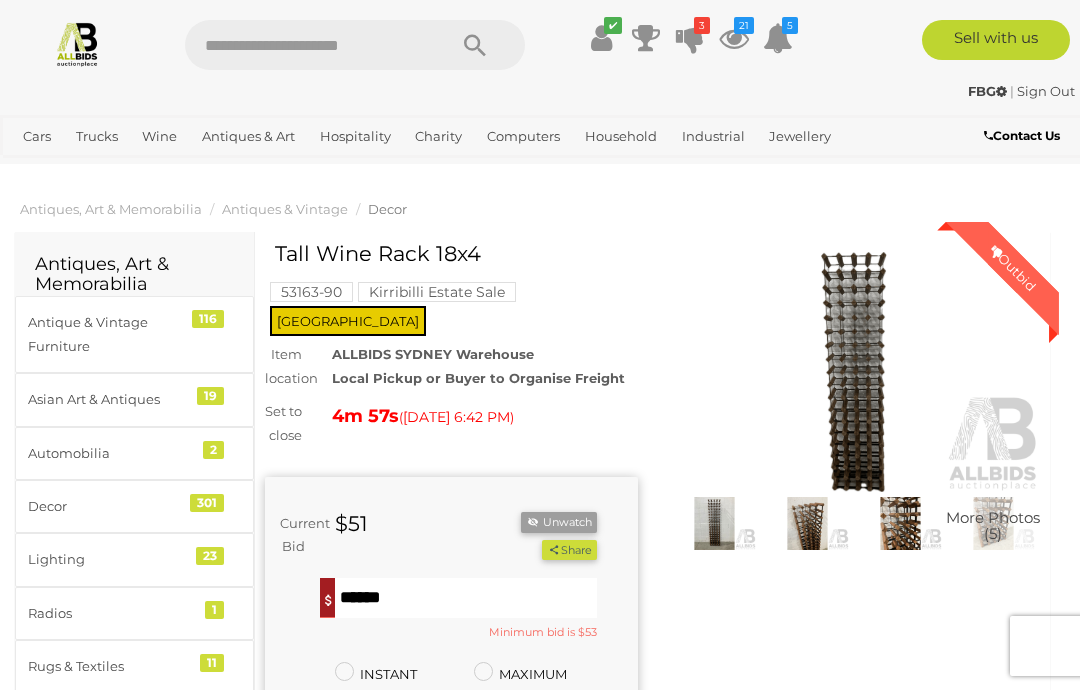click on "Auctions" at bounding box center [0, 0] 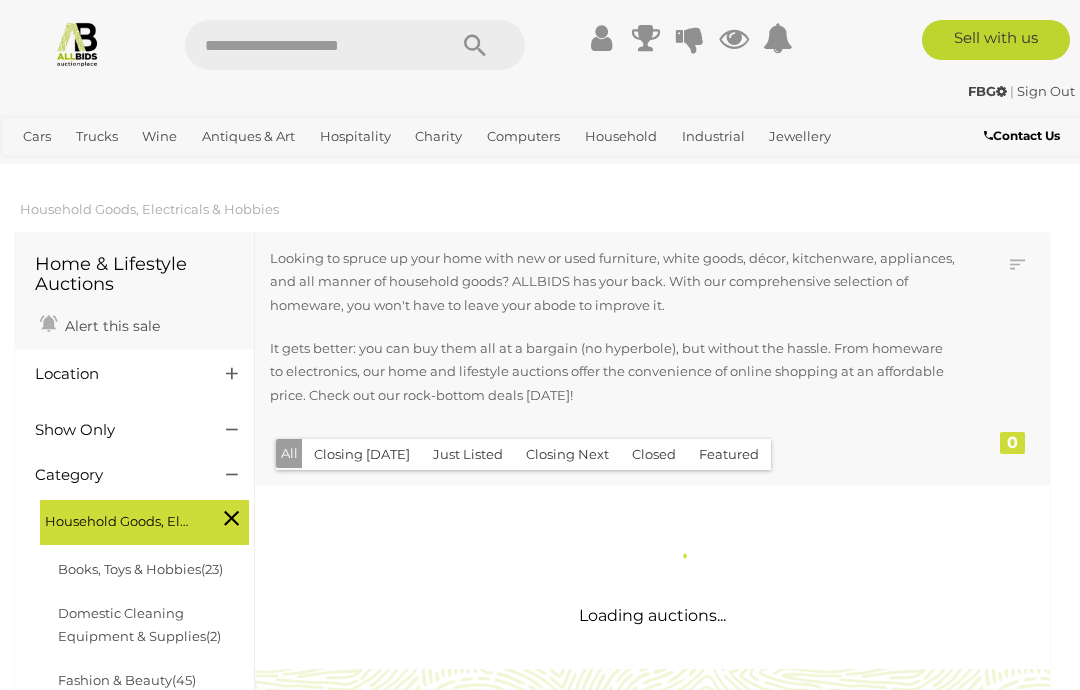scroll, scrollTop: 0, scrollLeft: 0, axis: both 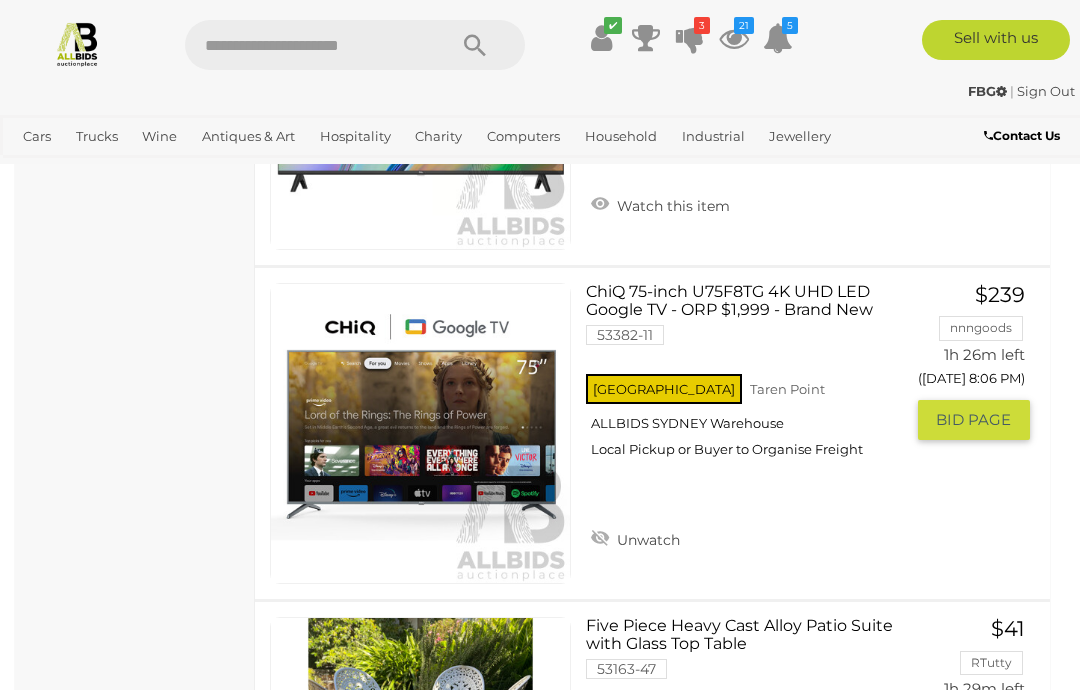 click on "BID PAGE" at bounding box center (973, 420) 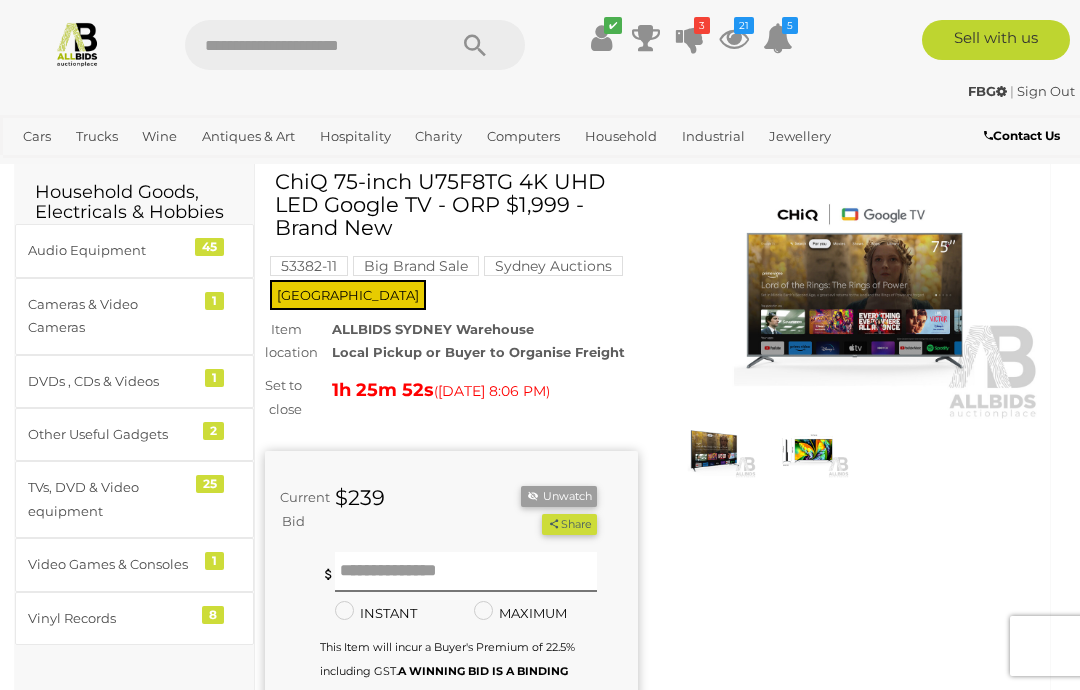 scroll, scrollTop: 0, scrollLeft: 0, axis: both 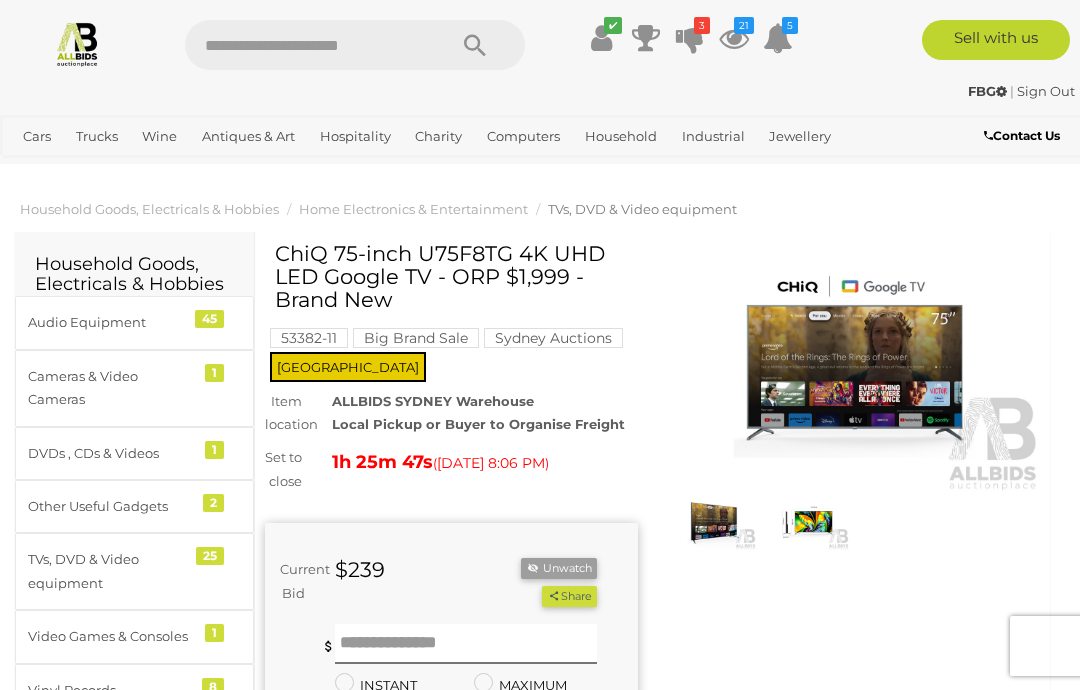 click on "TVs, DVD & Video equipment" at bounding box center (110, 571) 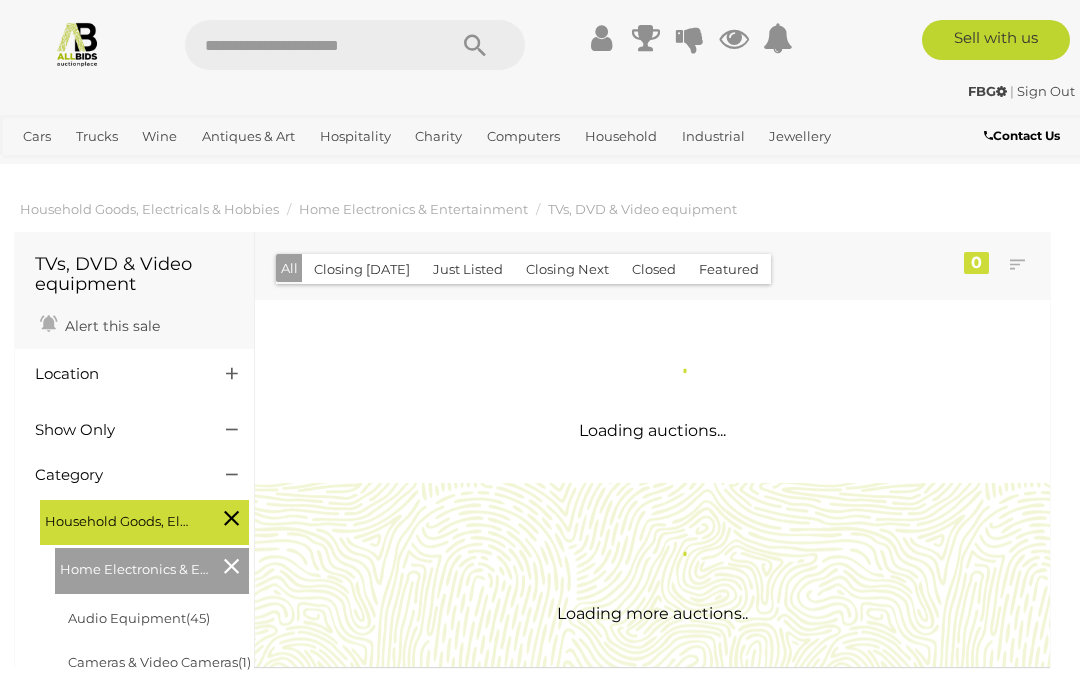 scroll, scrollTop: 0, scrollLeft: 0, axis: both 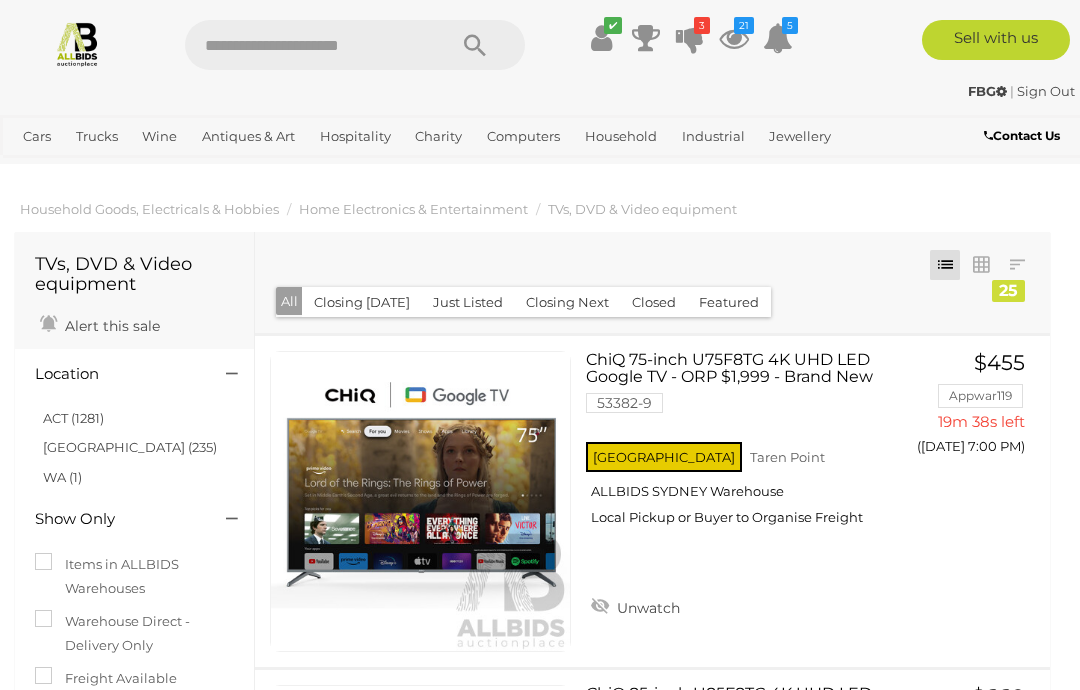 click on "NSW (235)" at bounding box center (130, 447) 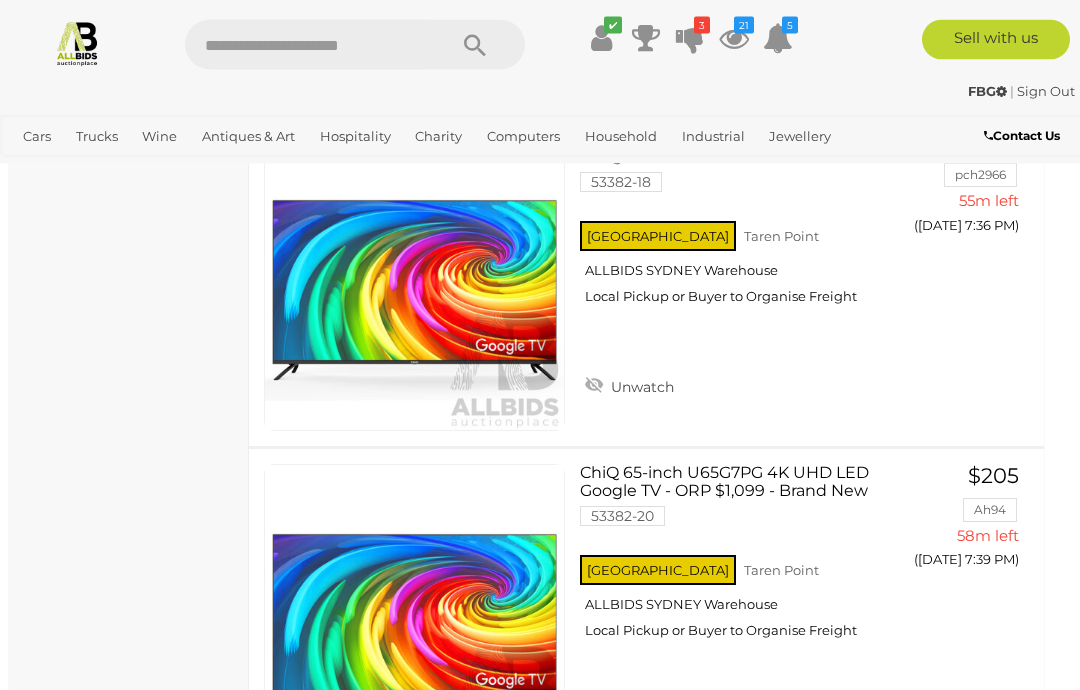 scroll, scrollTop: 4232, scrollLeft: 6, axis: both 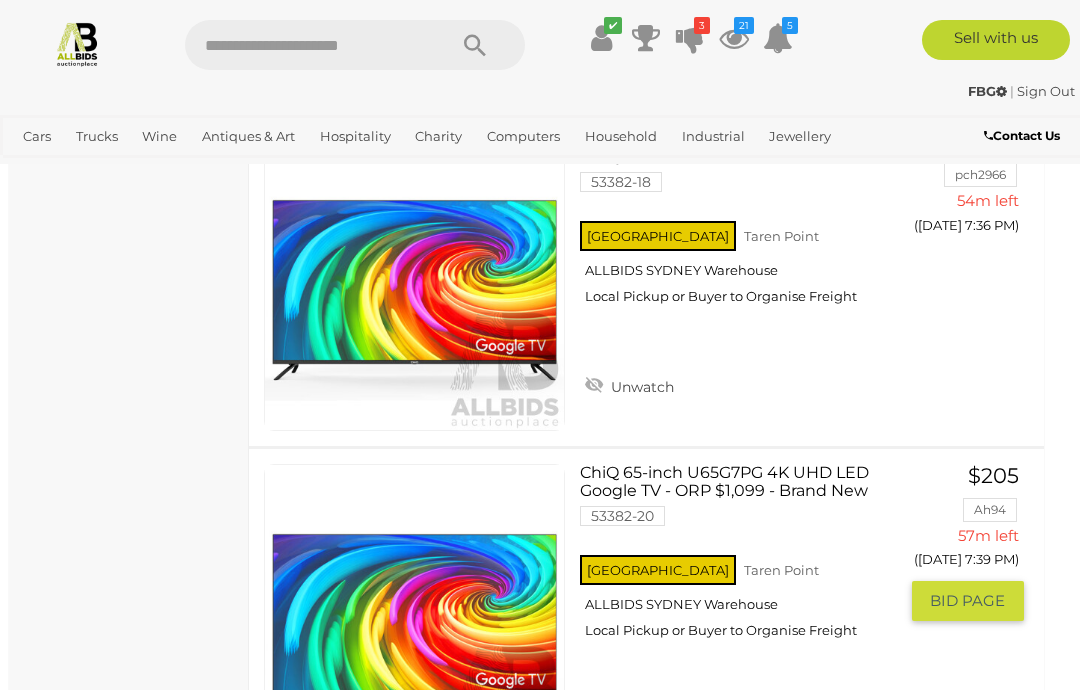 click on "ChiQ 65-inch U65G7PG 4K UHD LED Google TV - ORP $1,099 - Brand New
53382-20
NSW
Taren Point" at bounding box center [745, 559] 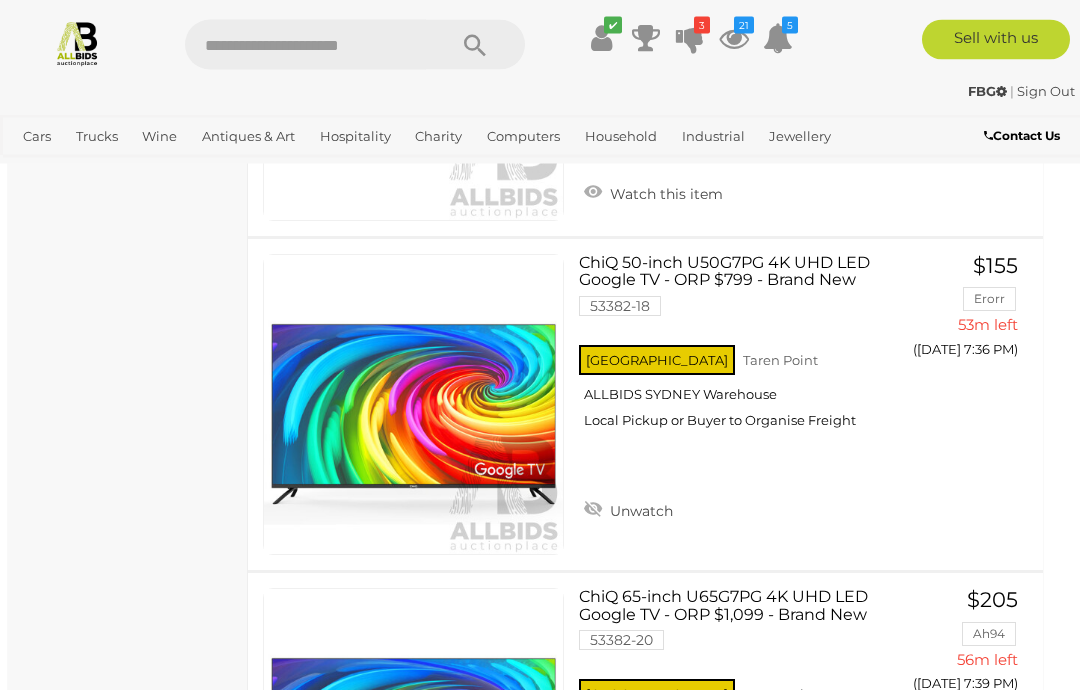 scroll, scrollTop: 4109, scrollLeft: 7, axis: both 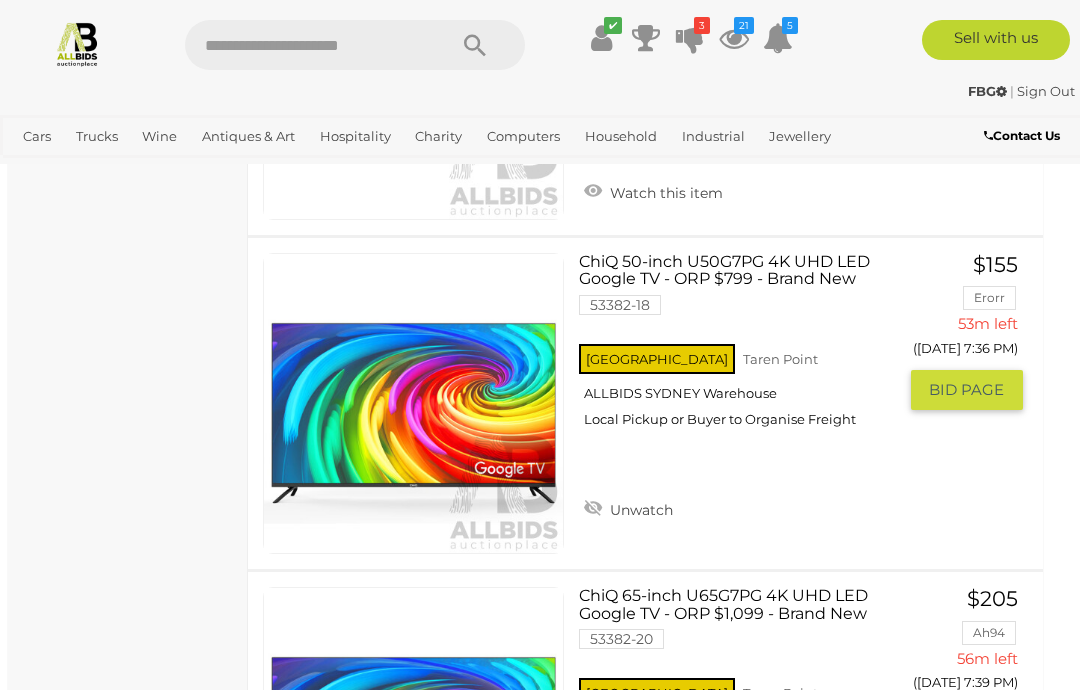 click on "BID PAGE" at bounding box center (966, 390) 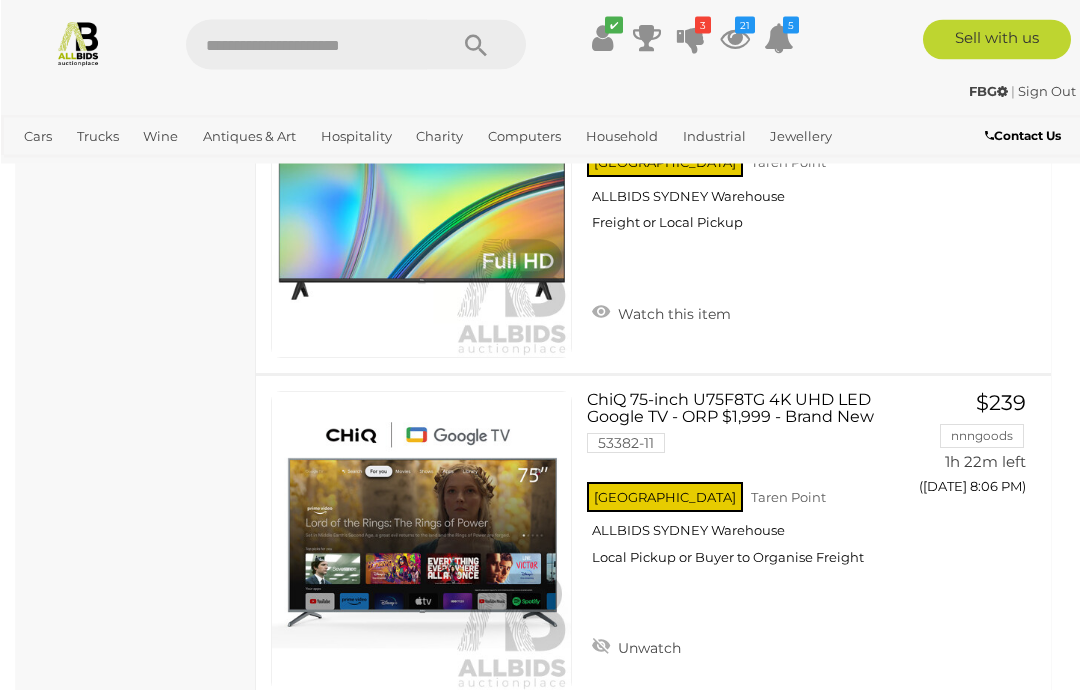 scroll, scrollTop: 7648, scrollLeft: 0, axis: vertical 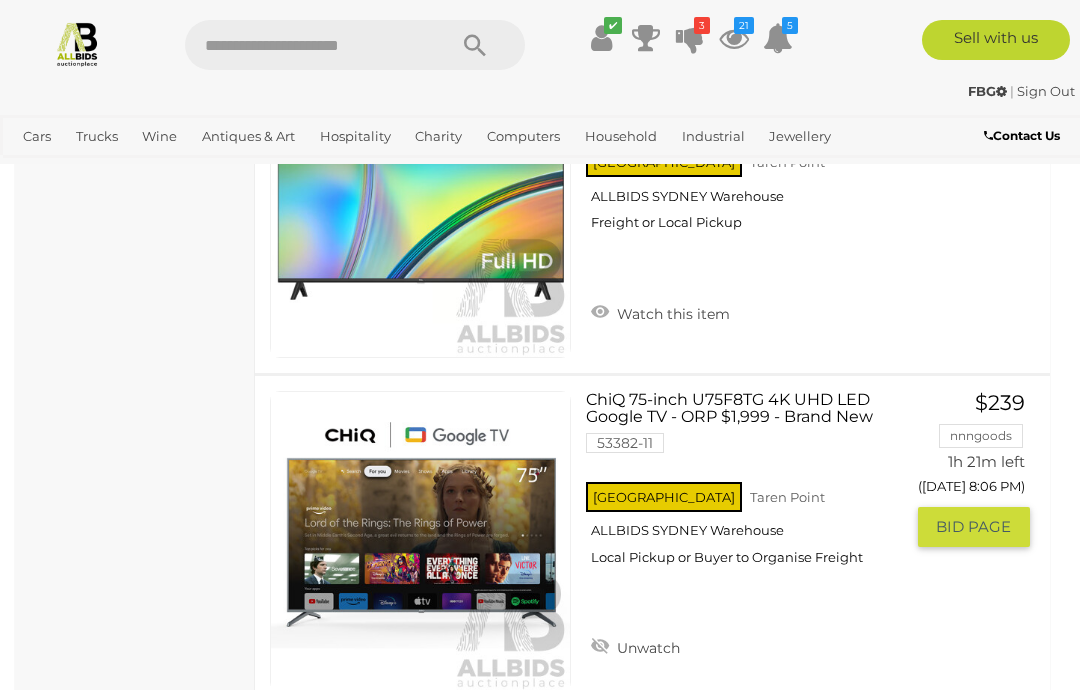 click on "ChiQ 75-inch U75F8TG 4K UHD LED Google TV - ORP $1,999 - Brand New
53382-11
NSW
Taren Point" at bounding box center (751, 486) 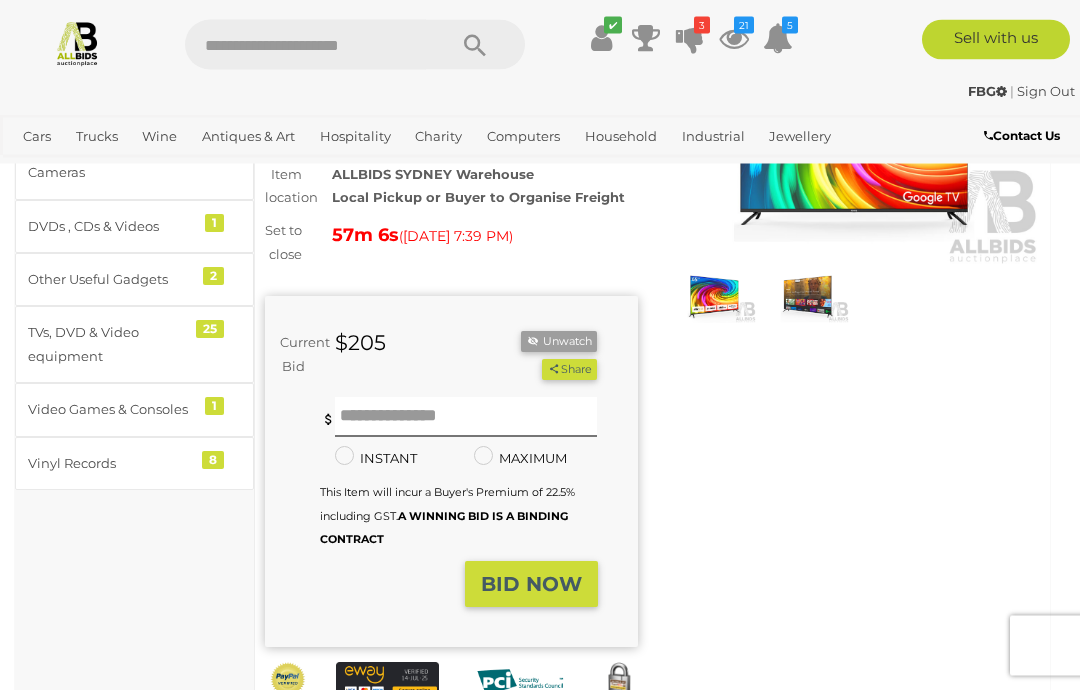 scroll, scrollTop: 0, scrollLeft: 0, axis: both 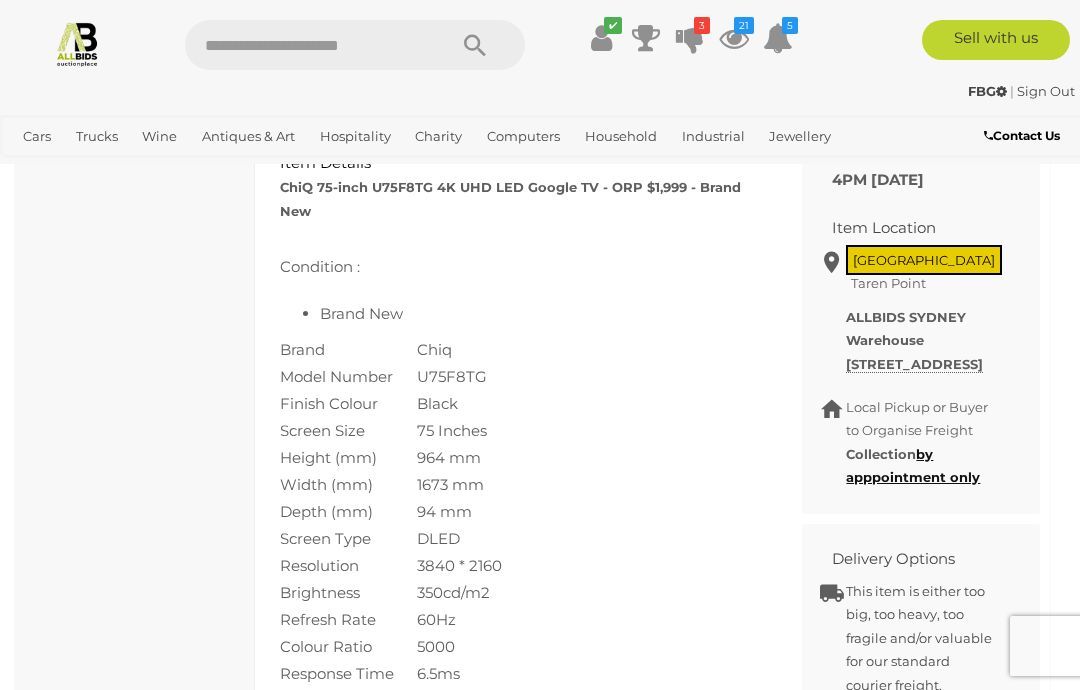 click on "Height (mm)" at bounding box center (348, 457) 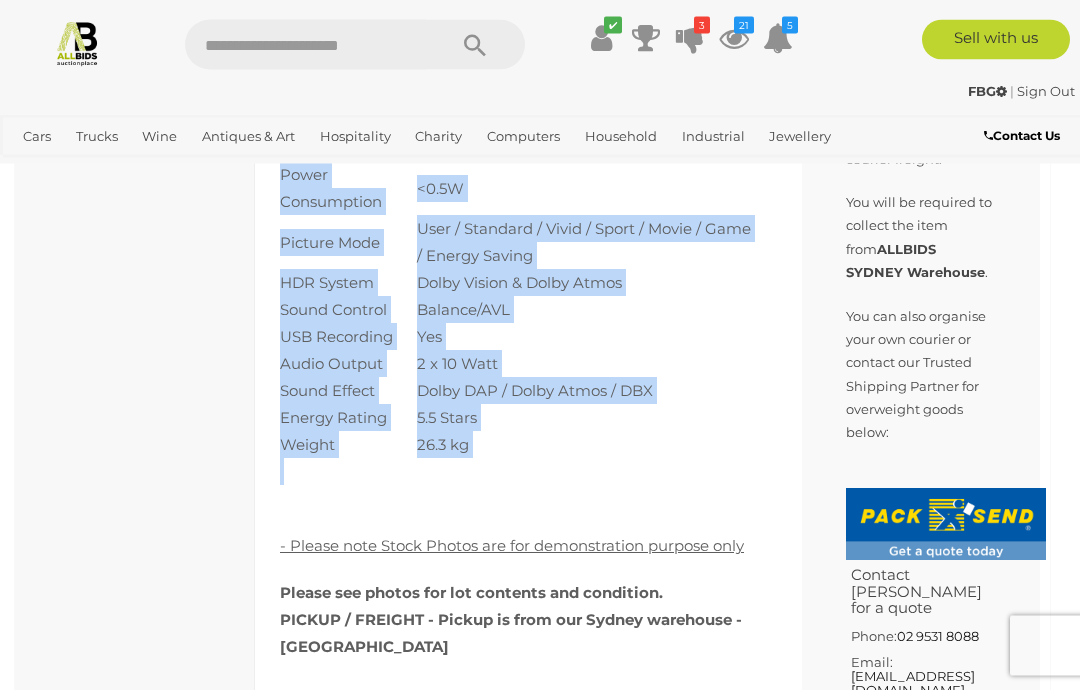 scroll, scrollTop: 1454, scrollLeft: 0, axis: vertical 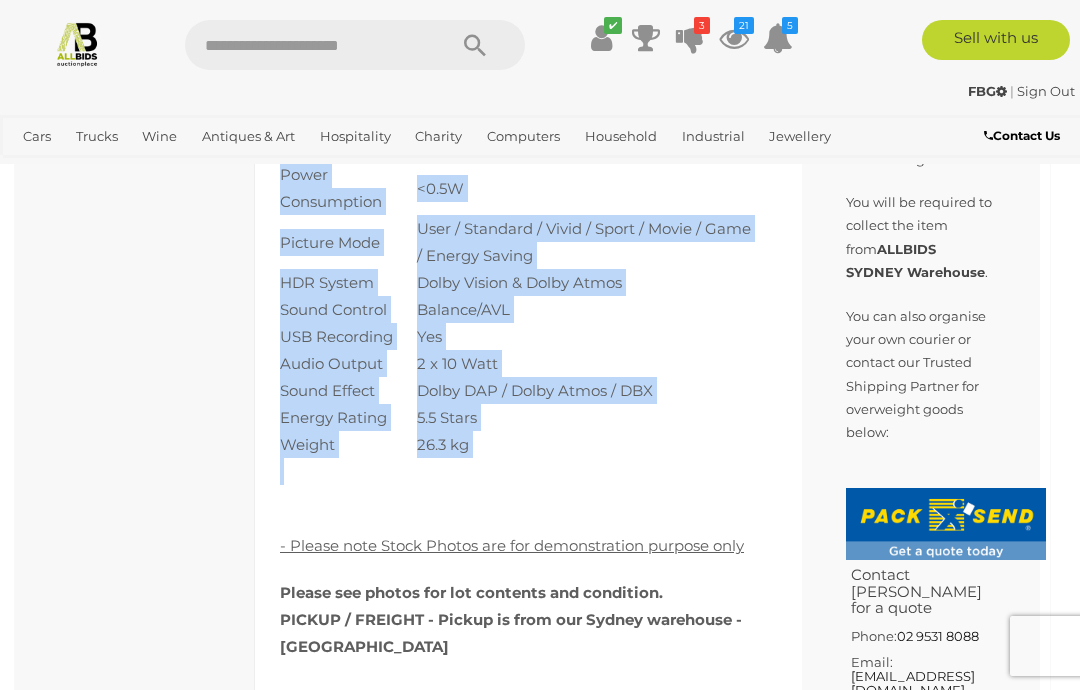 copy on "Condition :   Brand New Brand
Chiq
Model Number
U75F8TG
Finish Colour
Black
Screen Size
75 Inches
Height (mm)
964 mm
Width (mm)
1673 mm
Depth (mm)
94 mm
Screen Type
DLED
Resolution
3840 * 2160
Brightness
350cd/m2
Refresh Rate
60Hz
Colour Ratio
5000
Response Time
6.5ms
Power Consumption
<0.5W
Picture Mode
User / Standard / Vivid / Sport / Movie / Game / Energy Saving
HDR System
Dolby Vision & Dolby Atmos
Sound Control
Balance/AVL
USB Recording
Yes
Audio Output
2 x 10 Watt
Sound Effect
Dolby DAP / Dolby Atmos / DBX
Energy Rating
5.5 Stars
Weight
26.3 kg" 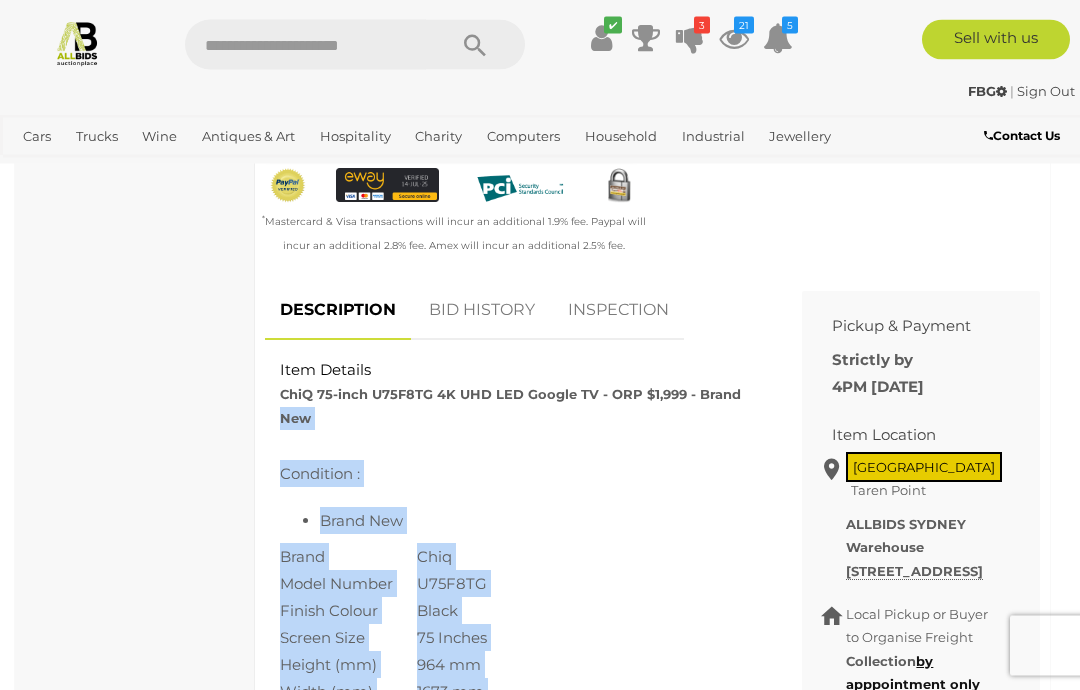scroll, scrollTop: 721, scrollLeft: 0, axis: vertical 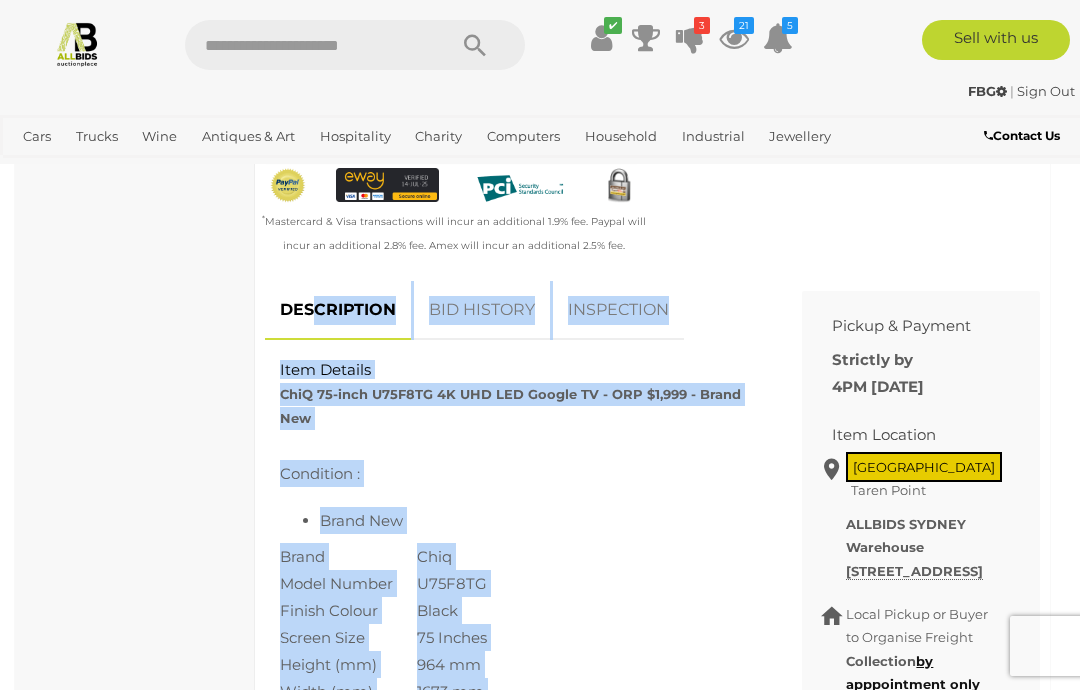 copy on "CRIPTION
BID HISTORY
INSPECTION
Item Details
ChiQ 75-inch U75F8TG 4K UHD LED Google TV - ORP $1,999 - Brand New
Condition :   Brand New Brand
Chiq
Model Number
U75F8TG
Finish Colour
Black
Screen Size
75 Inches
Height (mm)
964 mm
Width (mm)
1673 mm
Depth (mm)
94 mm
Screen Type
DLED
Resolution
3840 * 2160
Brightness
350cd/m2
Refresh Rate
60Hz
Colour Ratio
5000
Response Time
6.5ms
Power Consumption
<0.5W
Picture Mode
User / Standard / Vivid / Sport / Movie / Game / Energy Saving
HDR System
Dolby Vision & Dolby Atmos
Sound Control
Balance/AVL
USB Recording
Yes
Audio Output
2 x 10 Watt
Sound Effect
Dolby DAP / Dolby Atmos / DBX
Energy Rating ..." 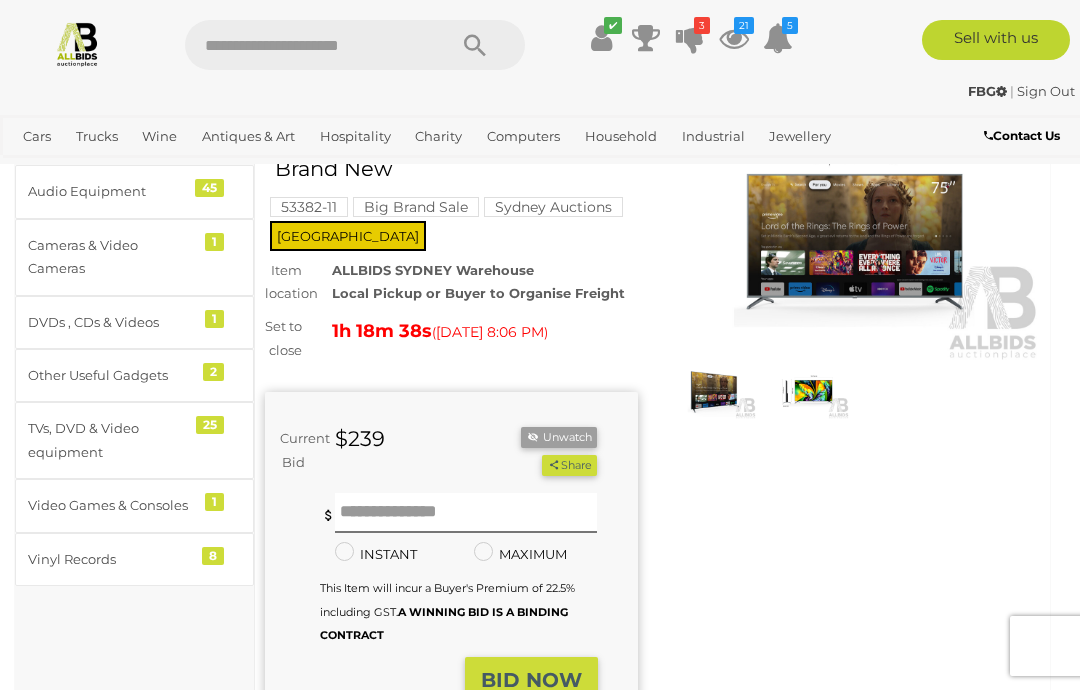 scroll, scrollTop: 67, scrollLeft: 0, axis: vertical 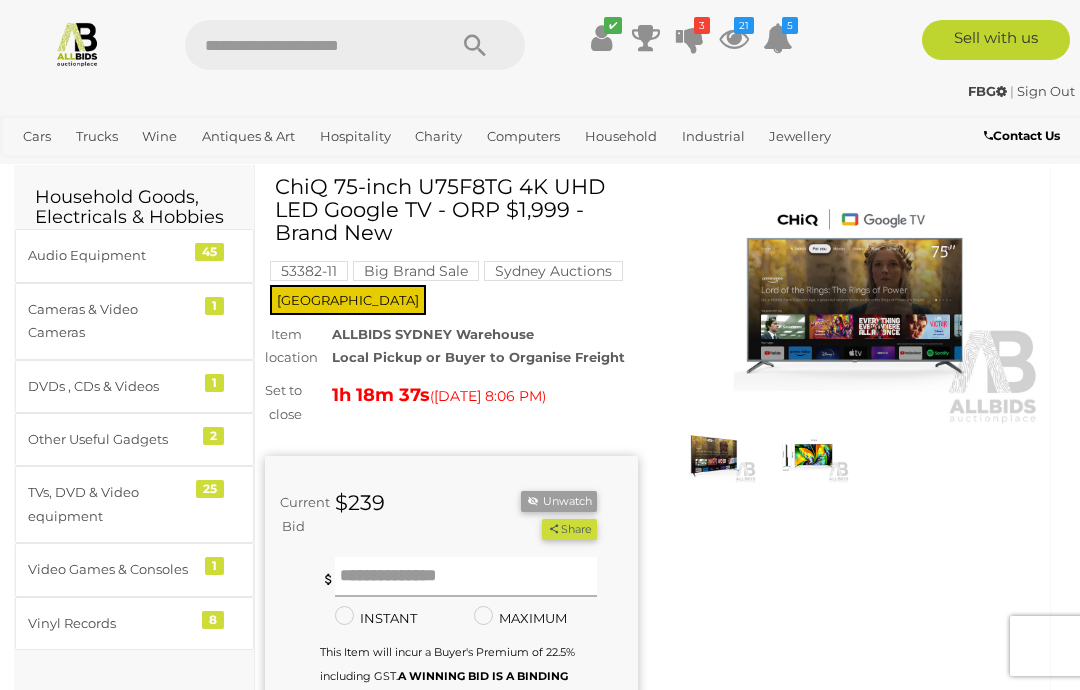 click at bounding box center (466, 577) 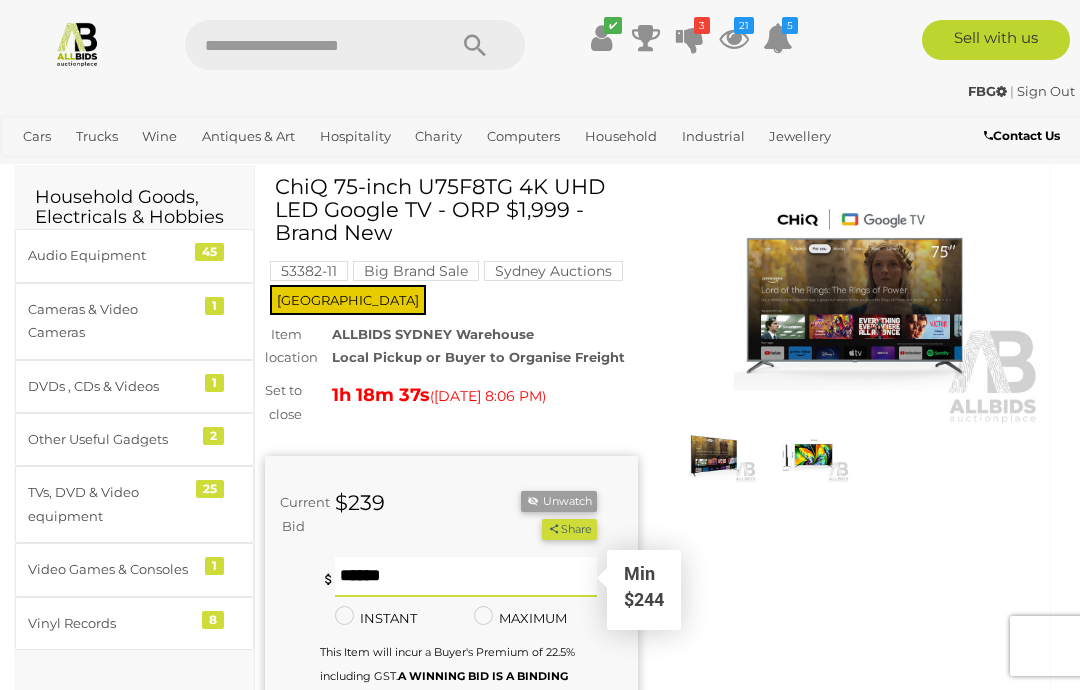 scroll, scrollTop: 90, scrollLeft: 0, axis: vertical 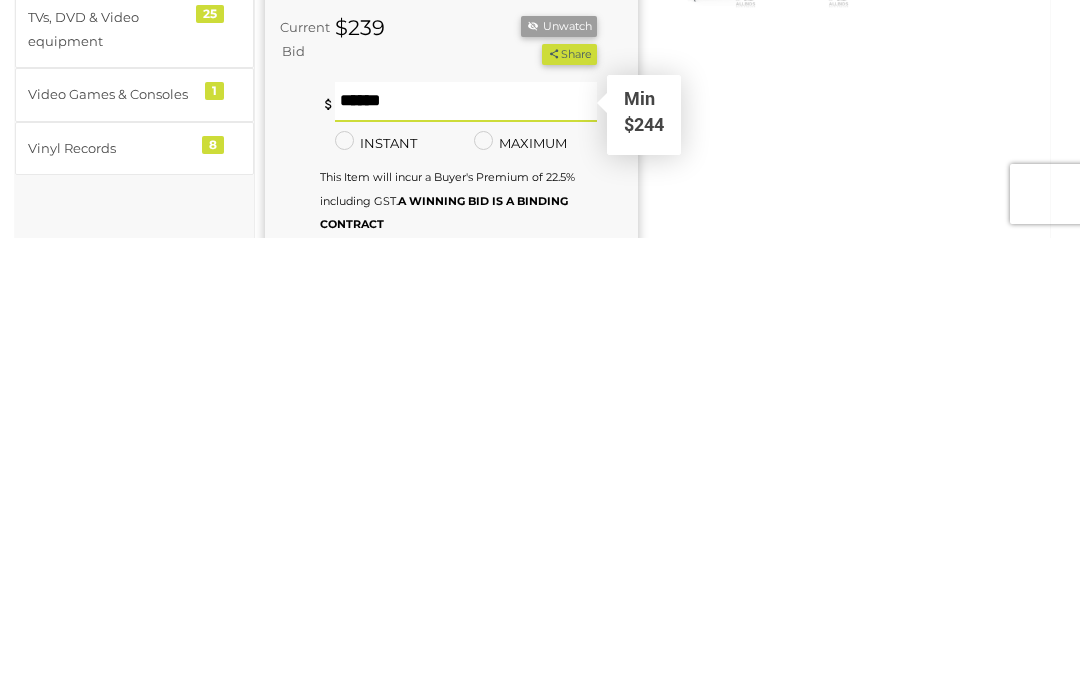 type on "***" 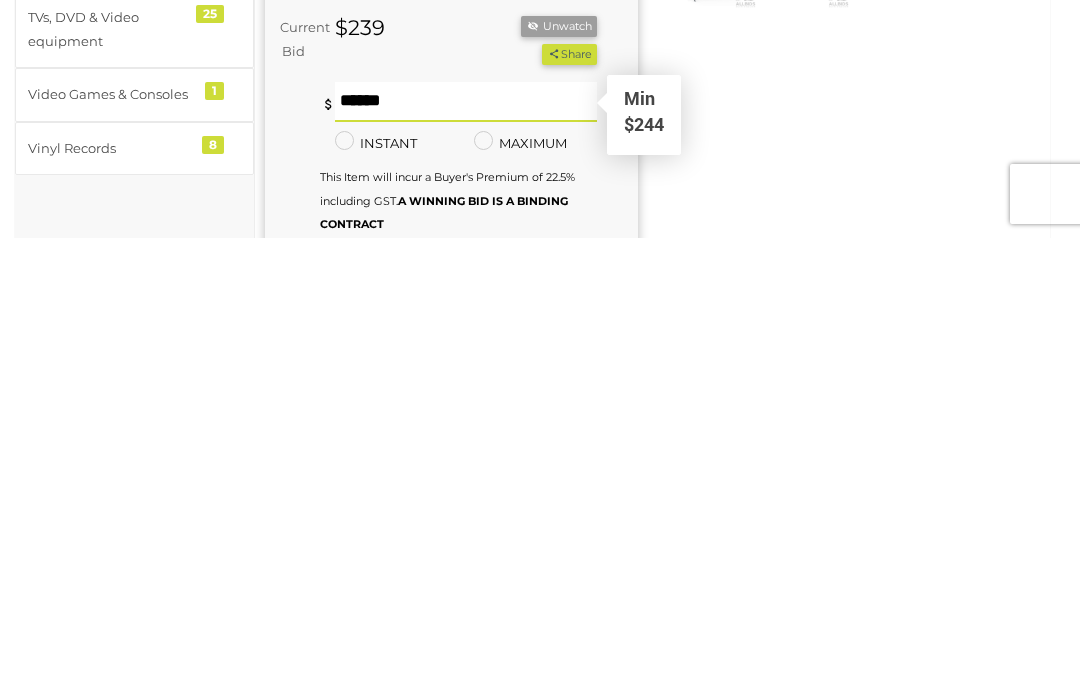 scroll, scrollTop: 543, scrollLeft: 0, axis: vertical 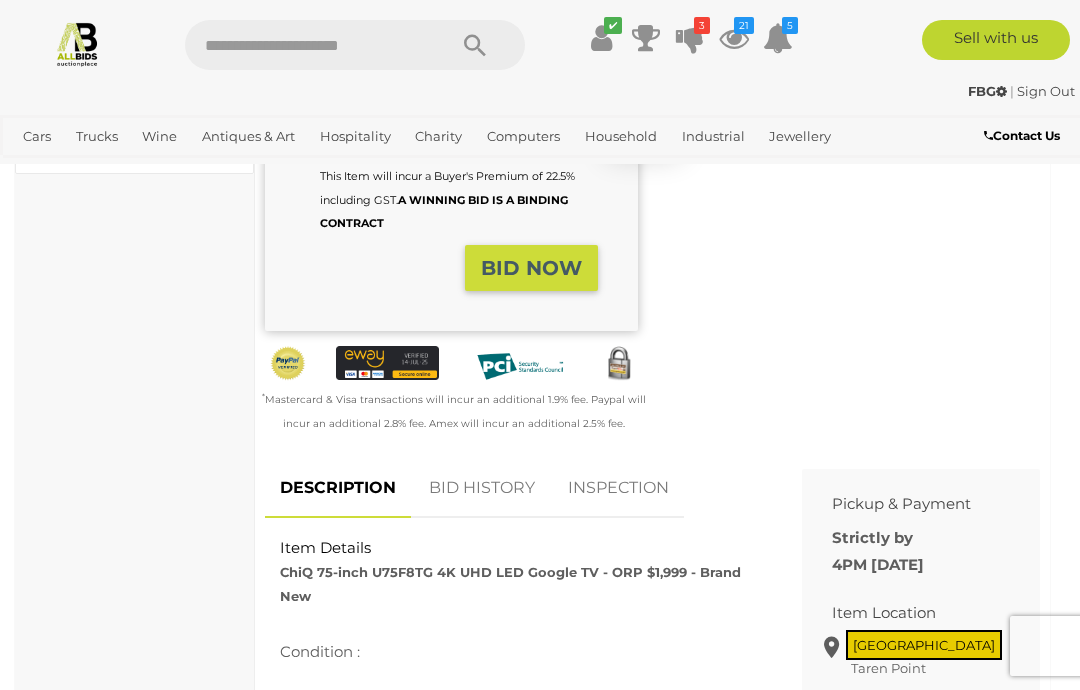 click on "BID NOW" at bounding box center [531, 268] 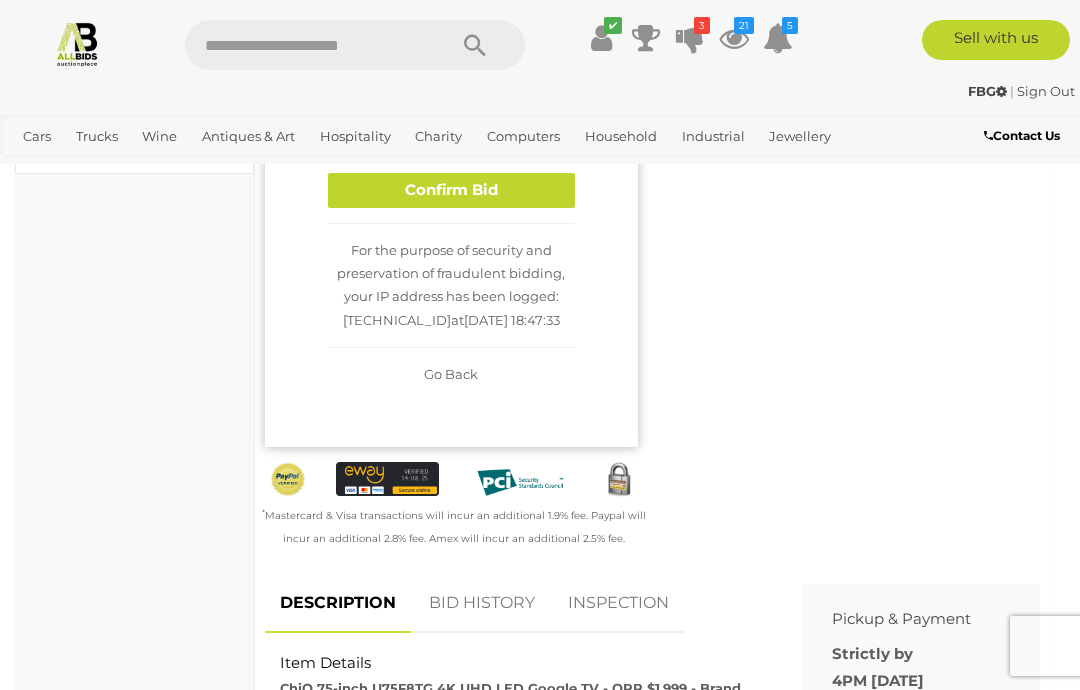 click on "Confirm Bid" at bounding box center (451, 190) 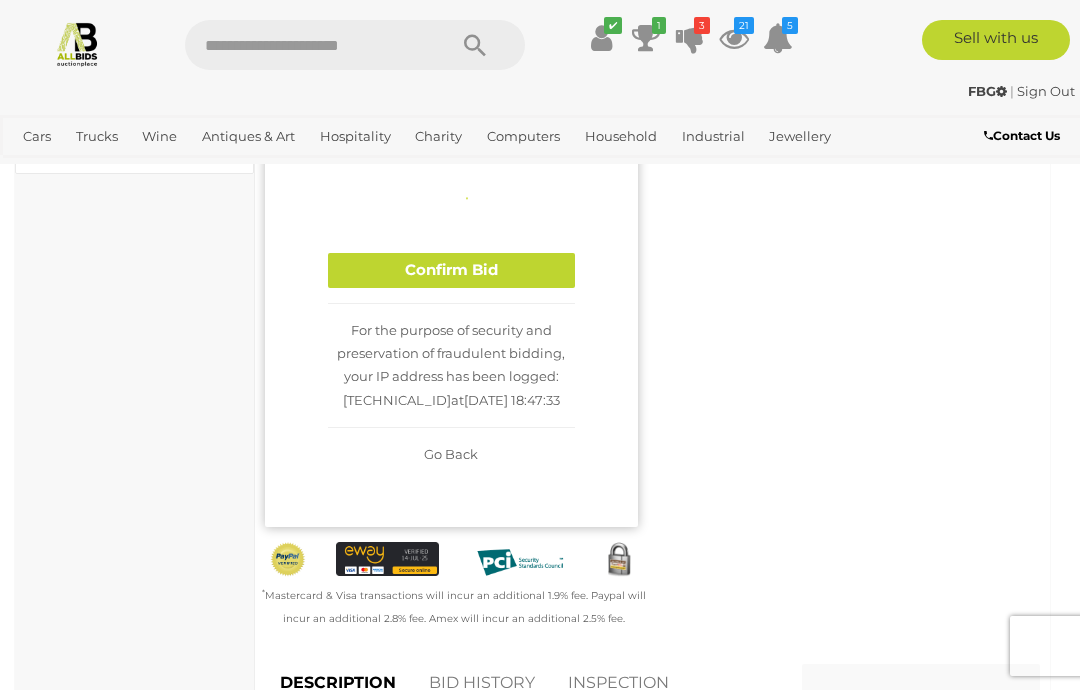 type 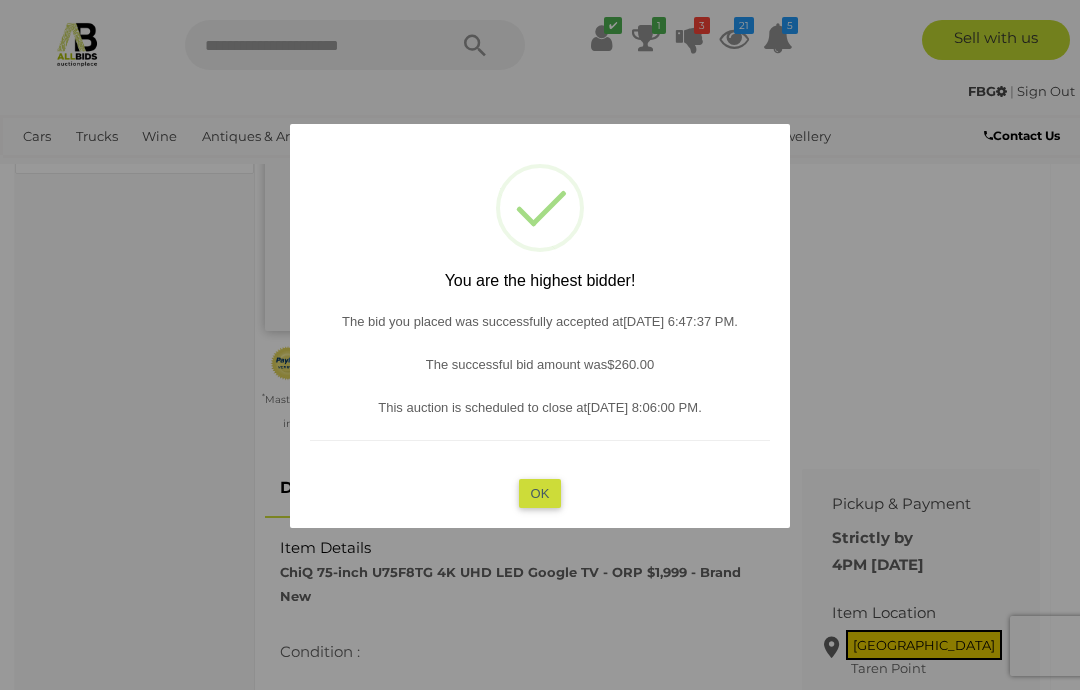 click on "OK" at bounding box center [540, 493] 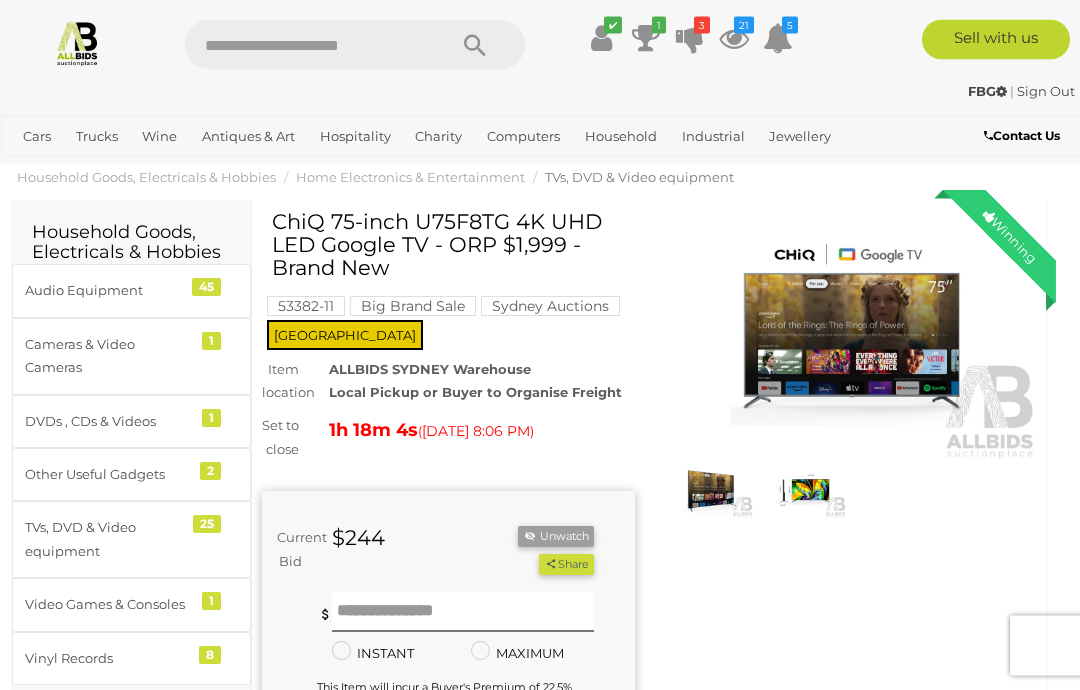 scroll, scrollTop: 0, scrollLeft: 3, axis: horizontal 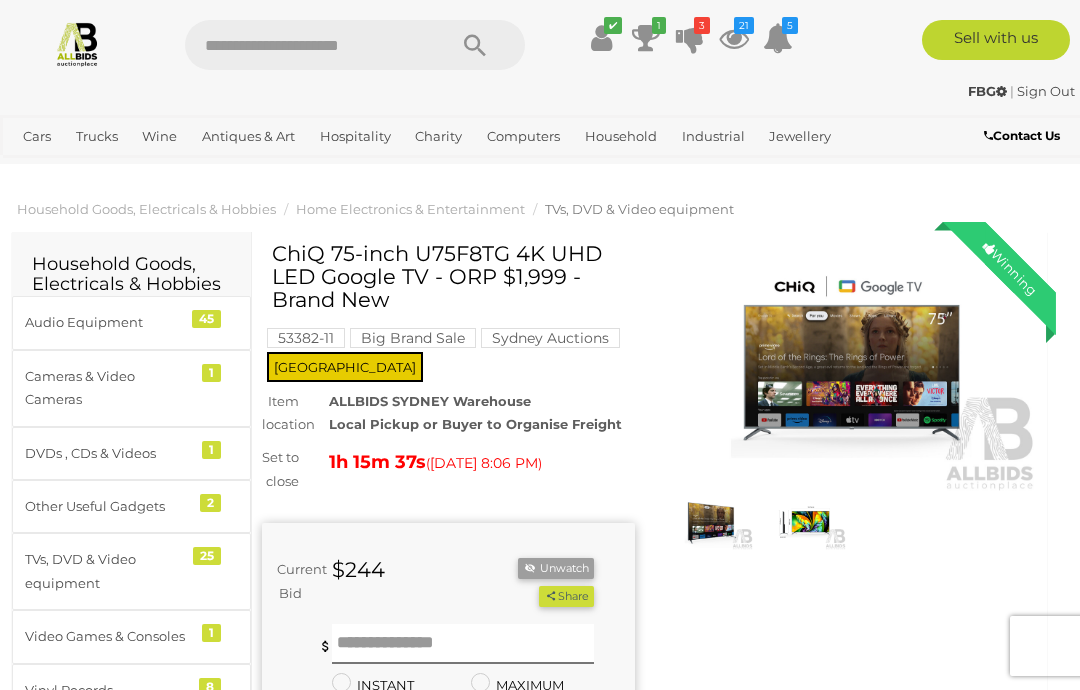 click on "1" at bounding box center [659, 25] 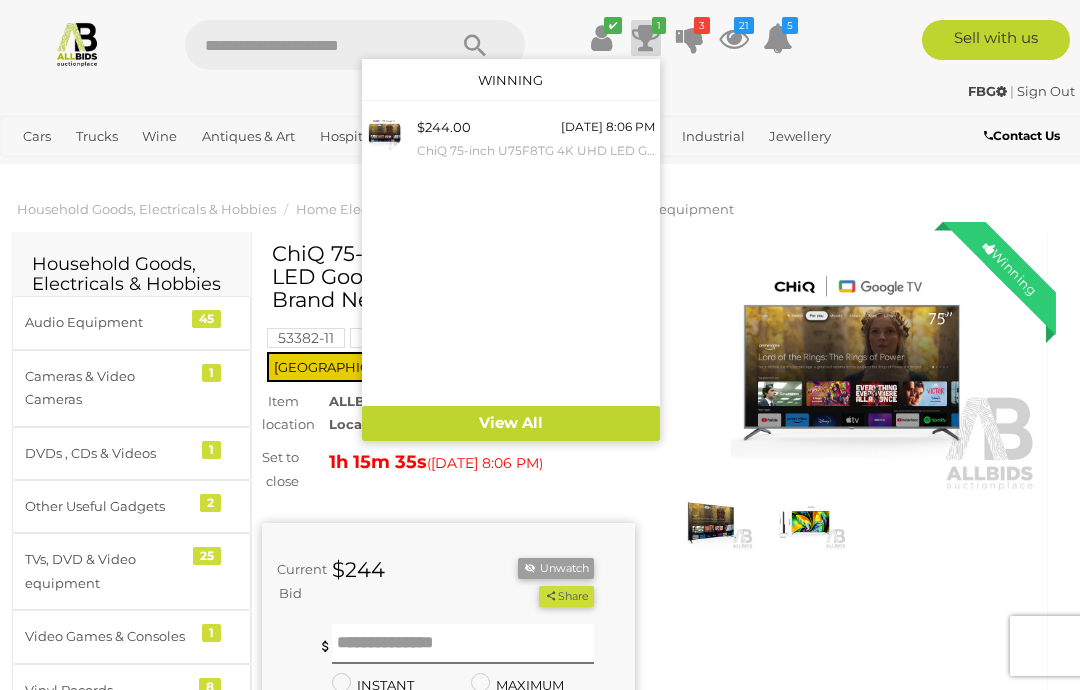 click on "ChiQ 75-inch U75F8TG 4K UHD LED Google TV - ORP $1,999 - Brand New" at bounding box center (536, 151) 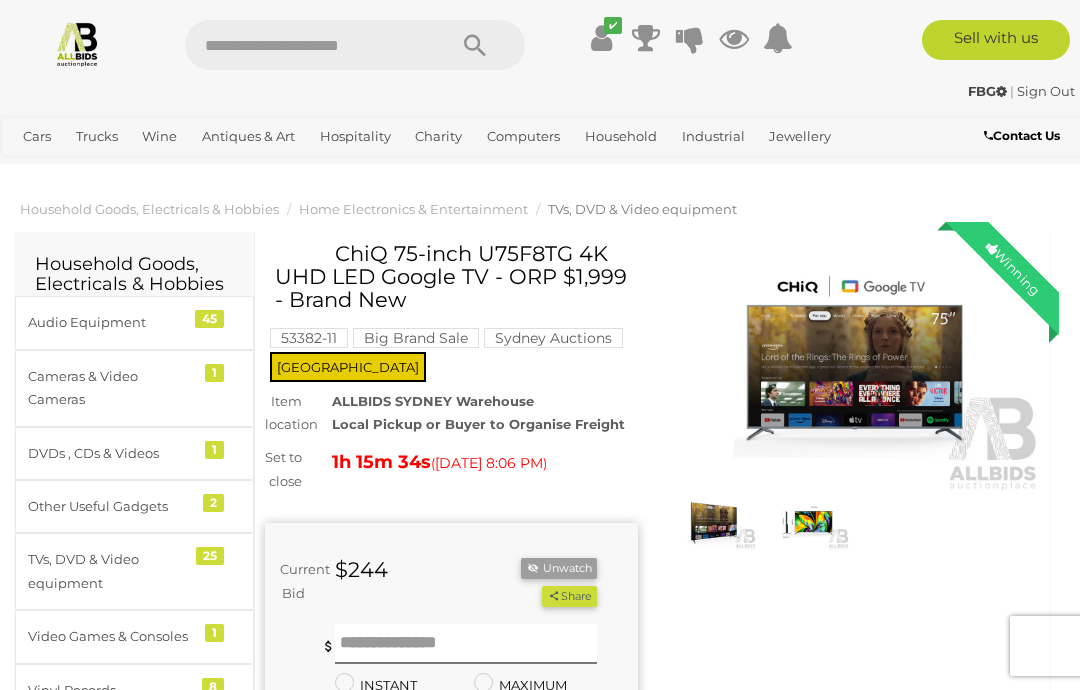 scroll, scrollTop: 0, scrollLeft: 0, axis: both 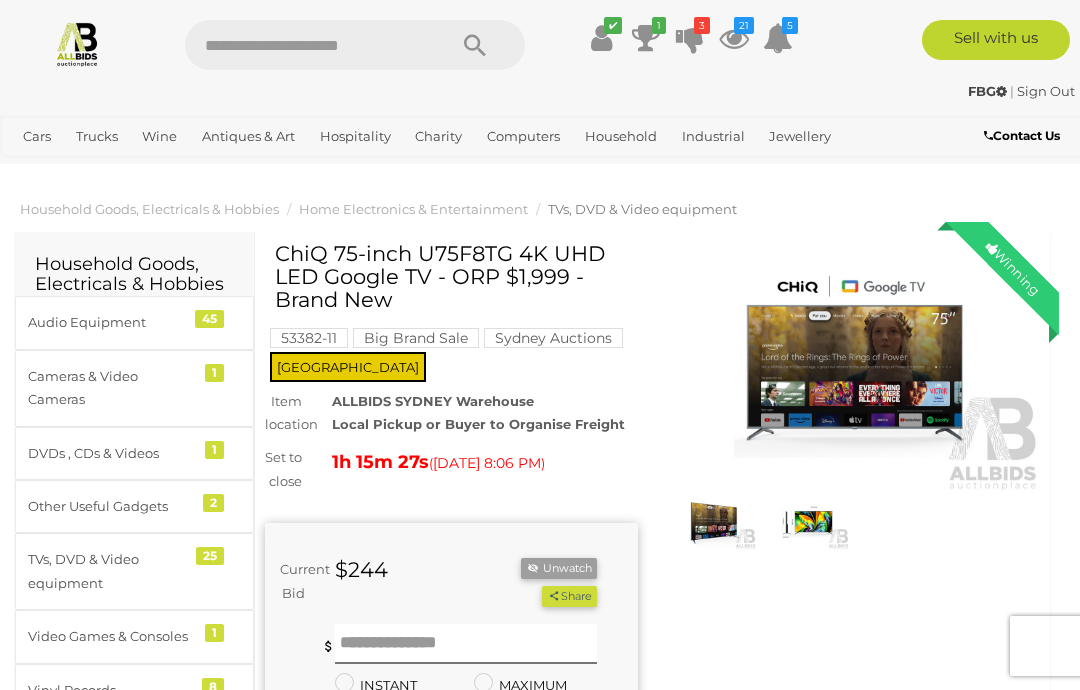 click on "View All Household  Auctions" at bounding box center [0, 0] 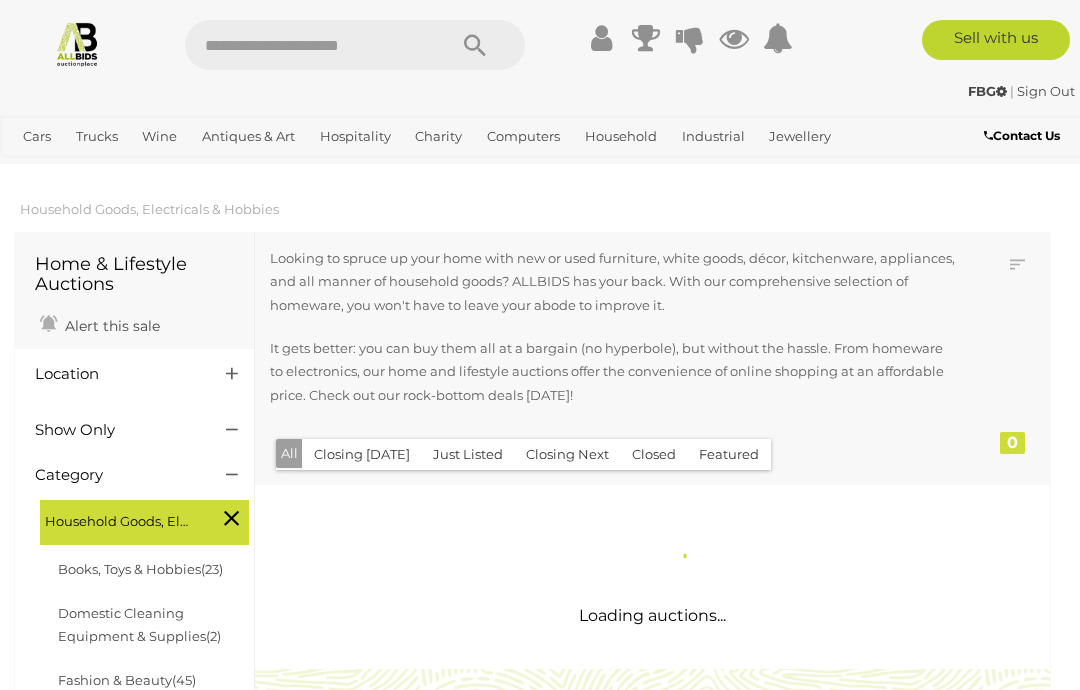scroll, scrollTop: 0, scrollLeft: 0, axis: both 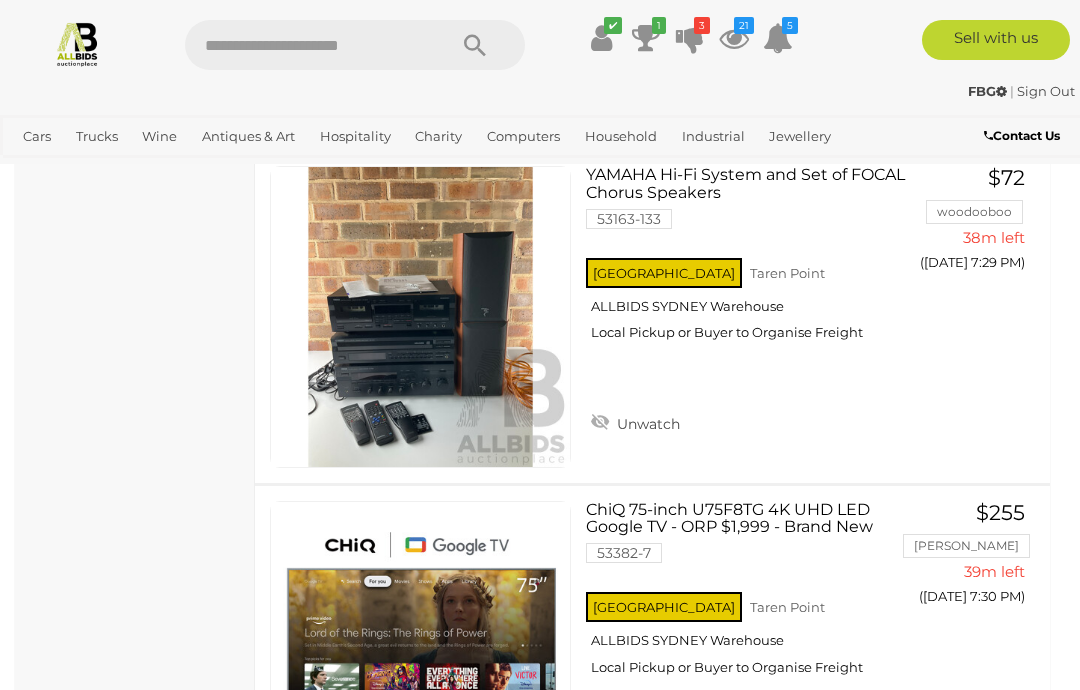 click at bounding box center [734, 38] 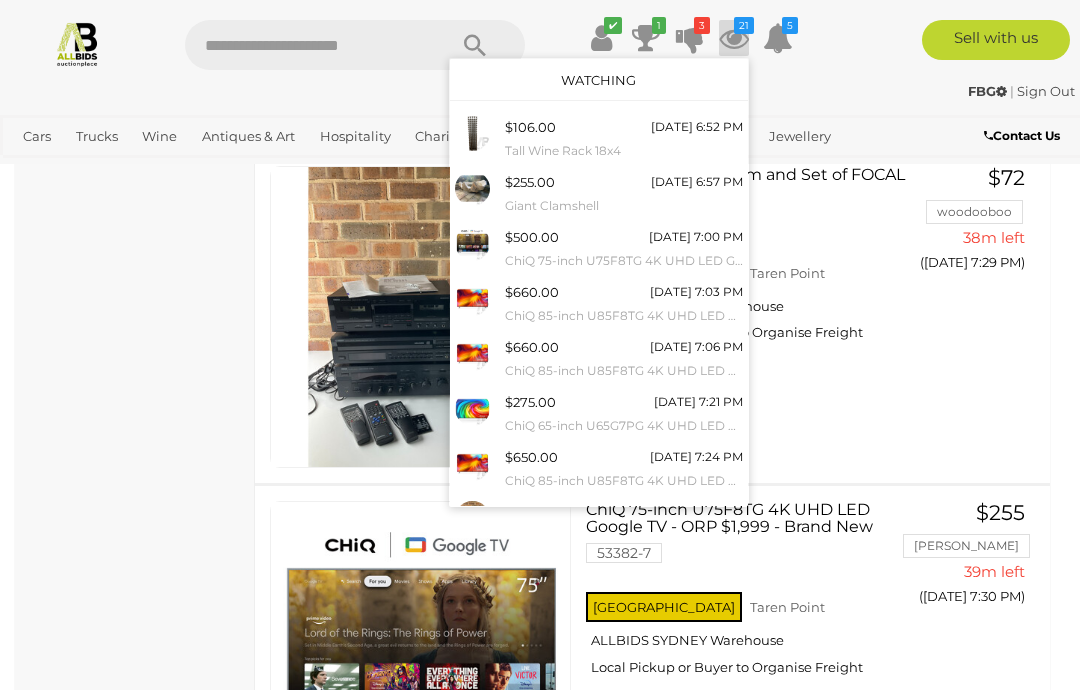 click on "[DATE] 6:52 PM" at bounding box center [697, 127] 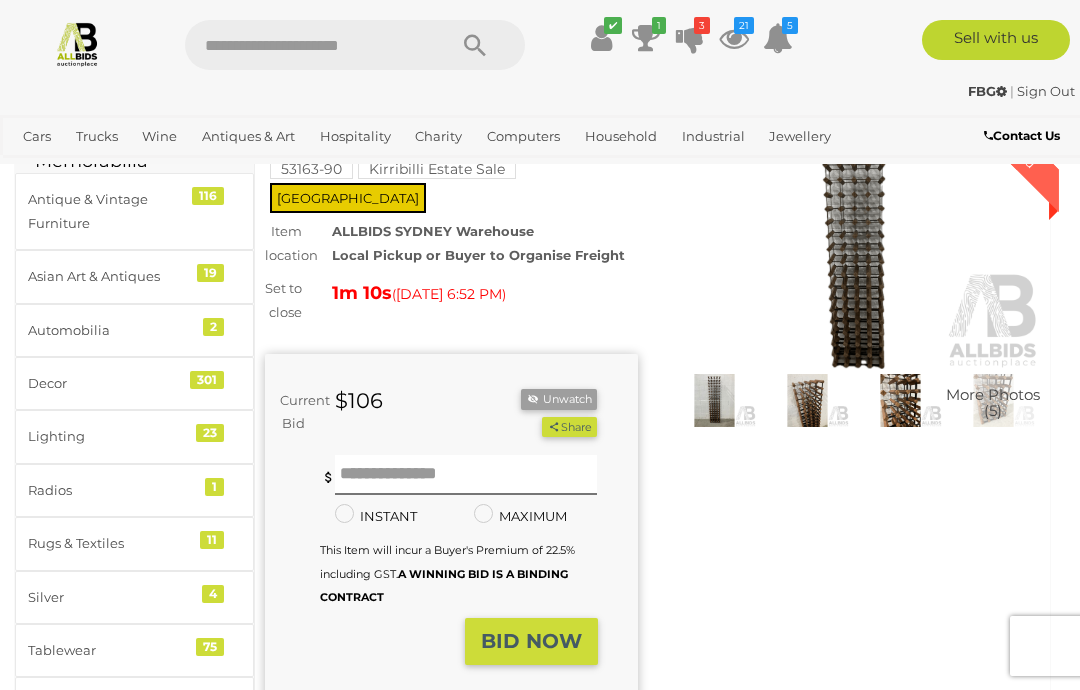 scroll, scrollTop: 0, scrollLeft: 0, axis: both 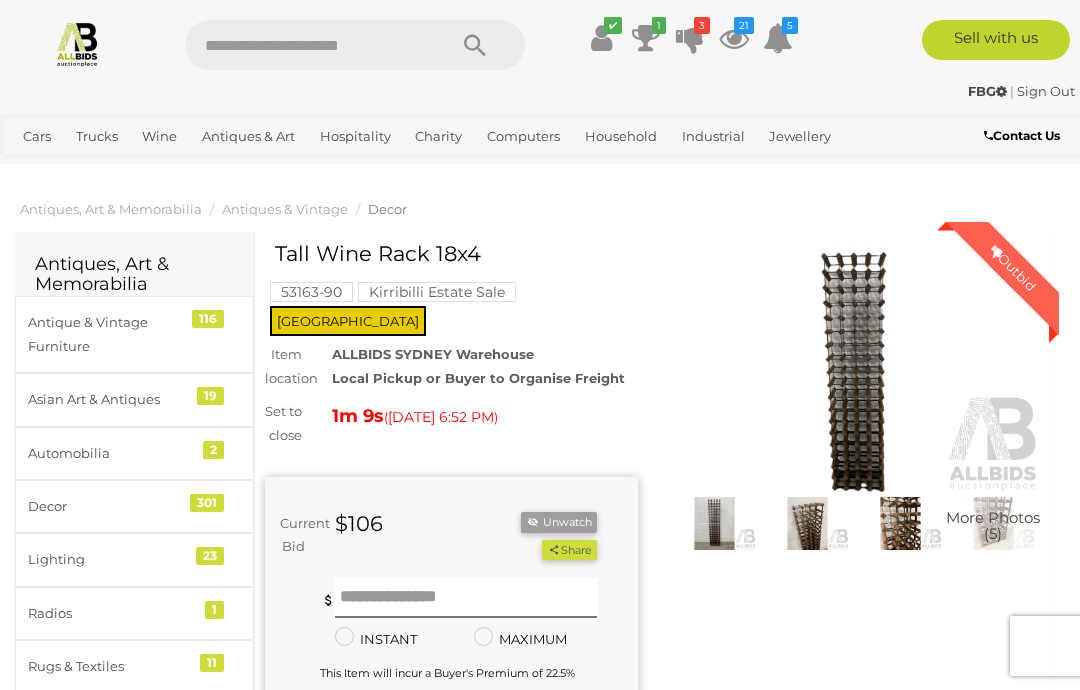 click at bounding box center (734, 38) 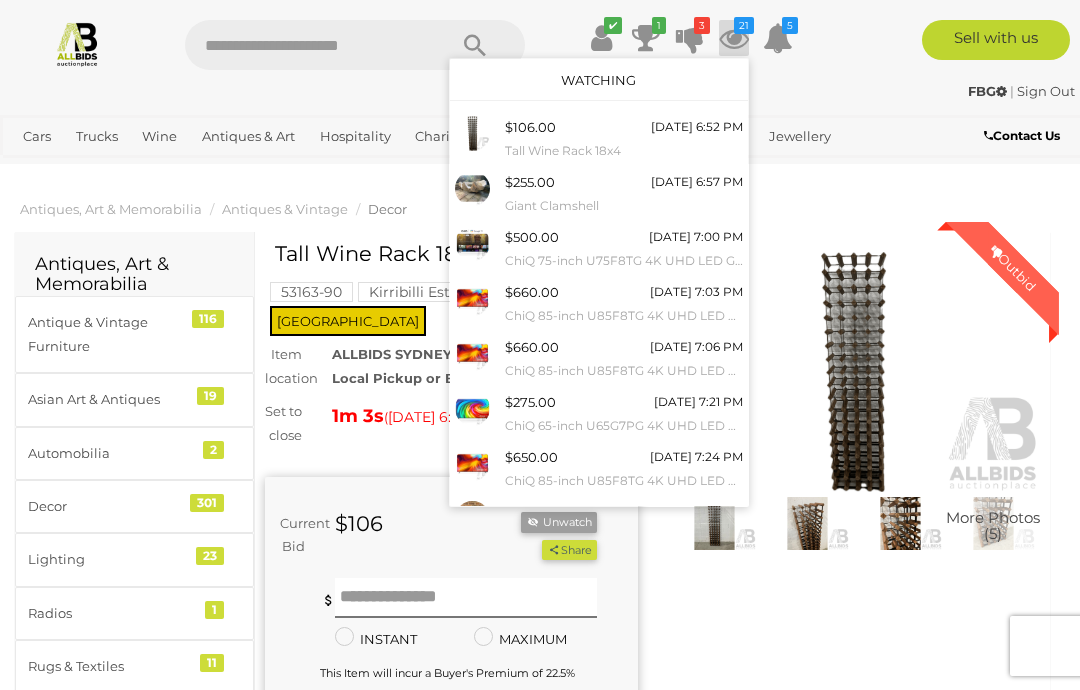 scroll, scrollTop: -1, scrollLeft: 0, axis: vertical 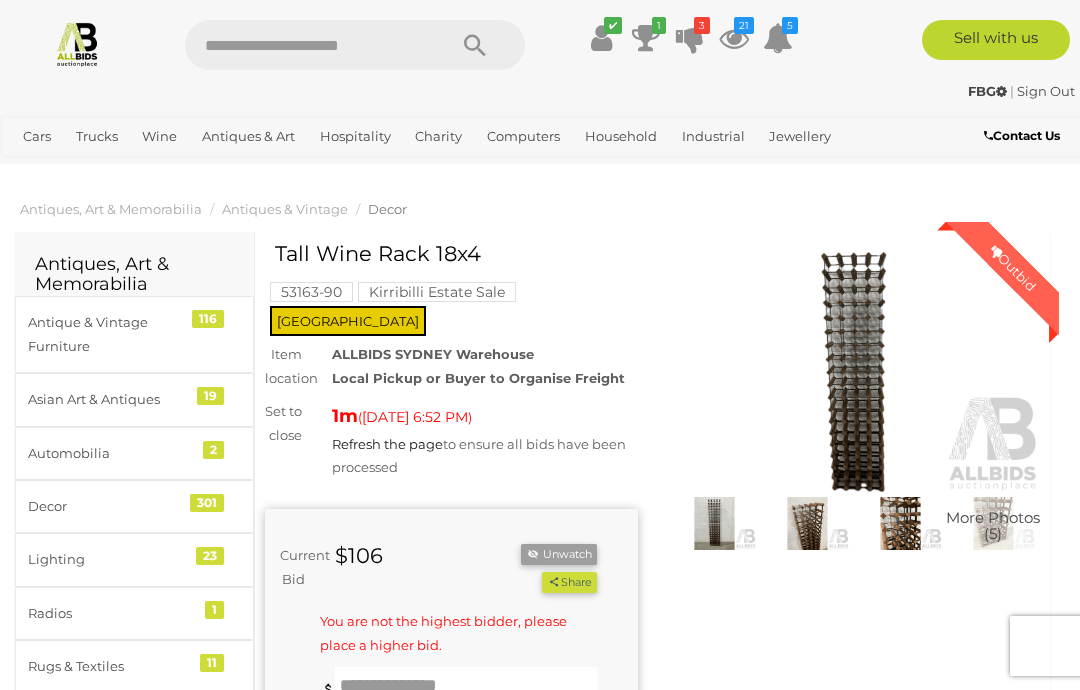 click on "Auctions" at bounding box center (0, 0) 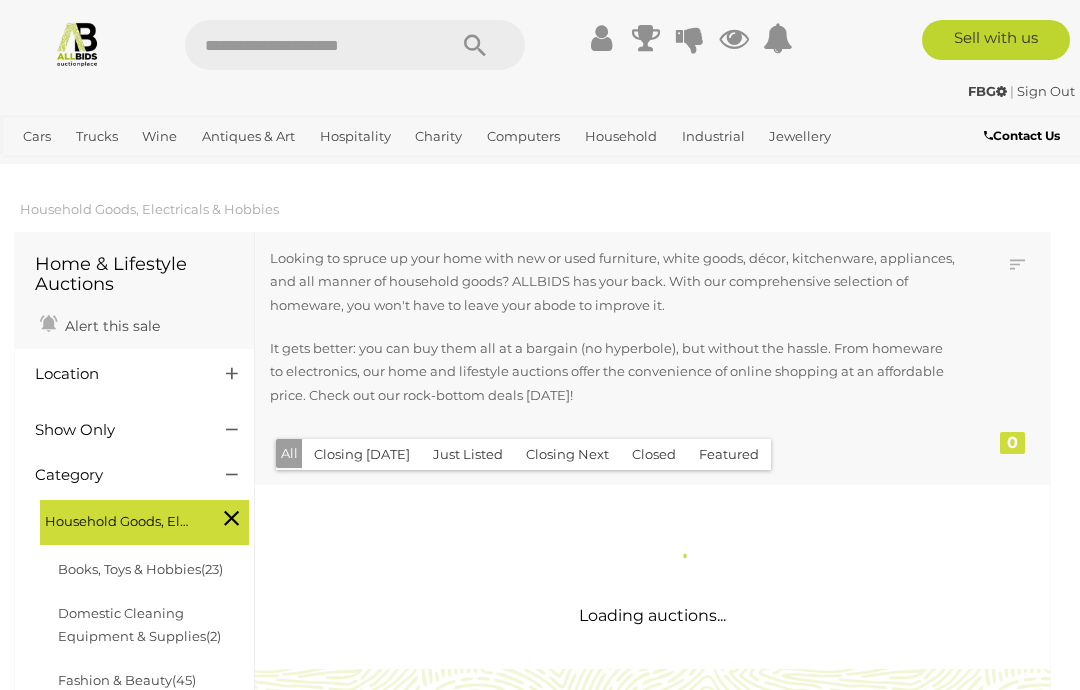 scroll, scrollTop: 0, scrollLeft: 0, axis: both 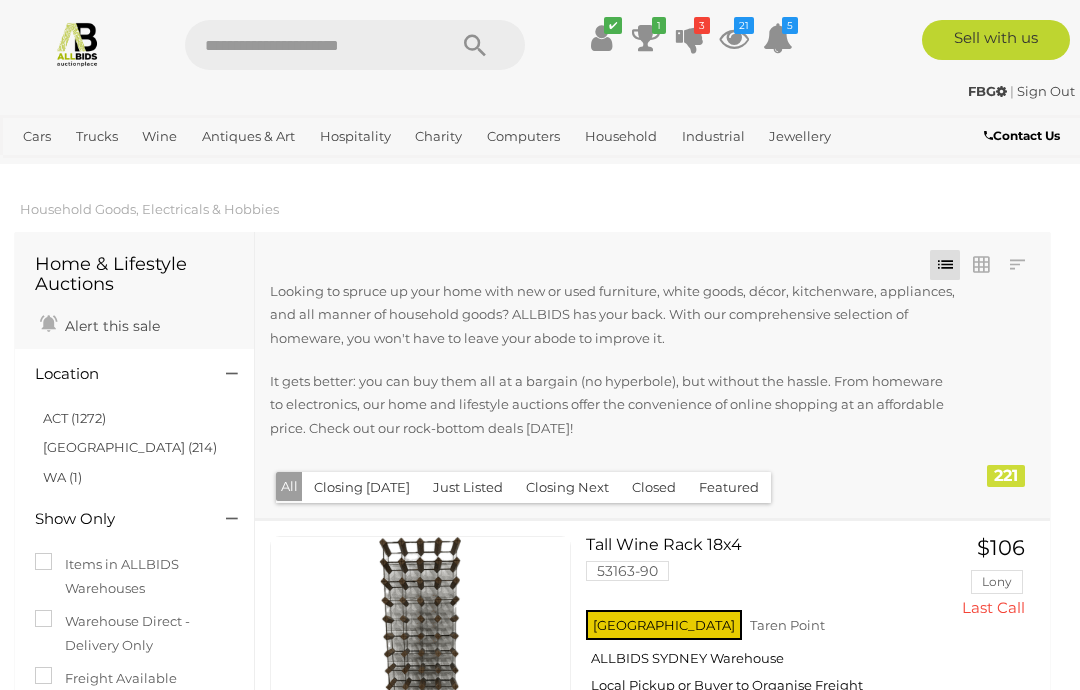 click on "NSW (214)" at bounding box center [130, 447] 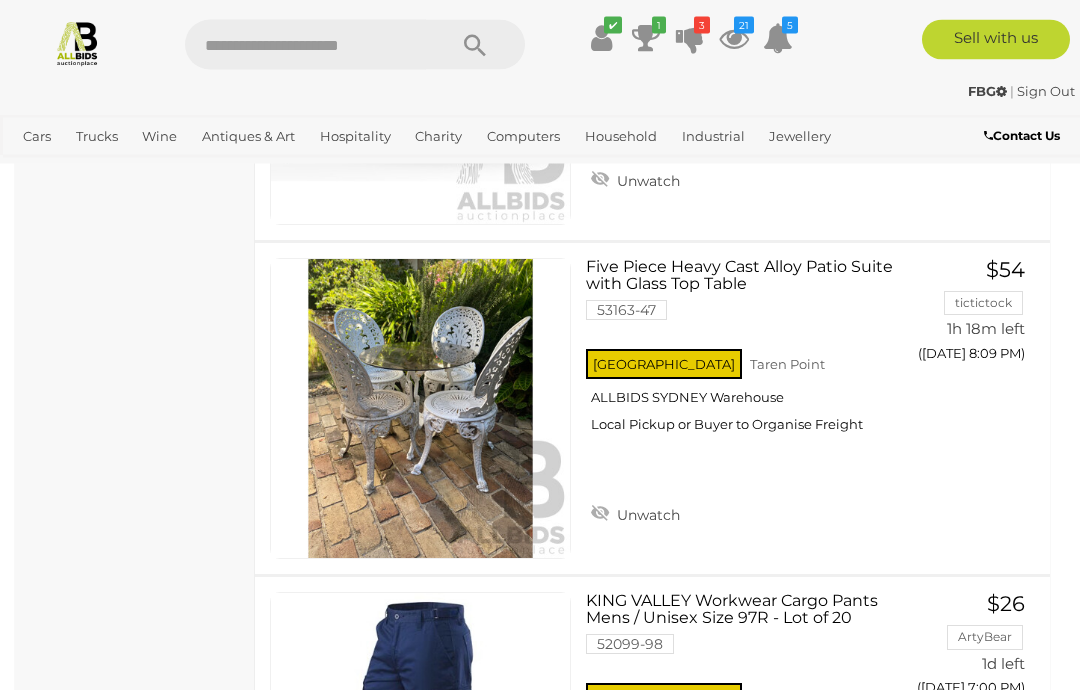scroll, scrollTop: 10306, scrollLeft: 0, axis: vertical 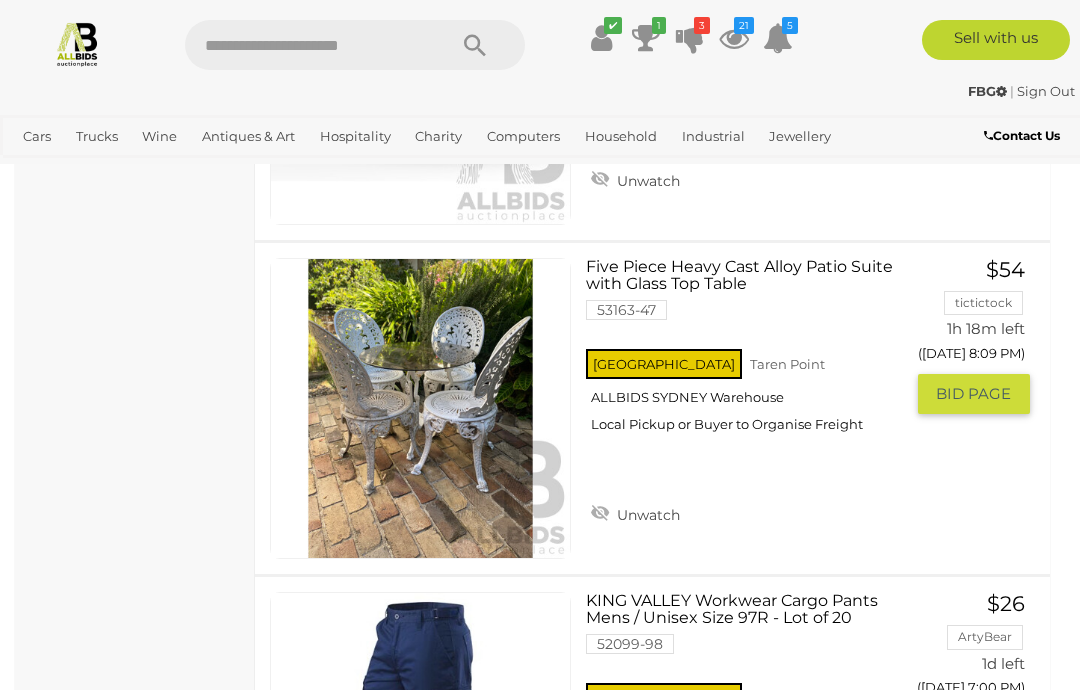 click on "GO TO  BID PAGE" at bounding box center (974, 394) 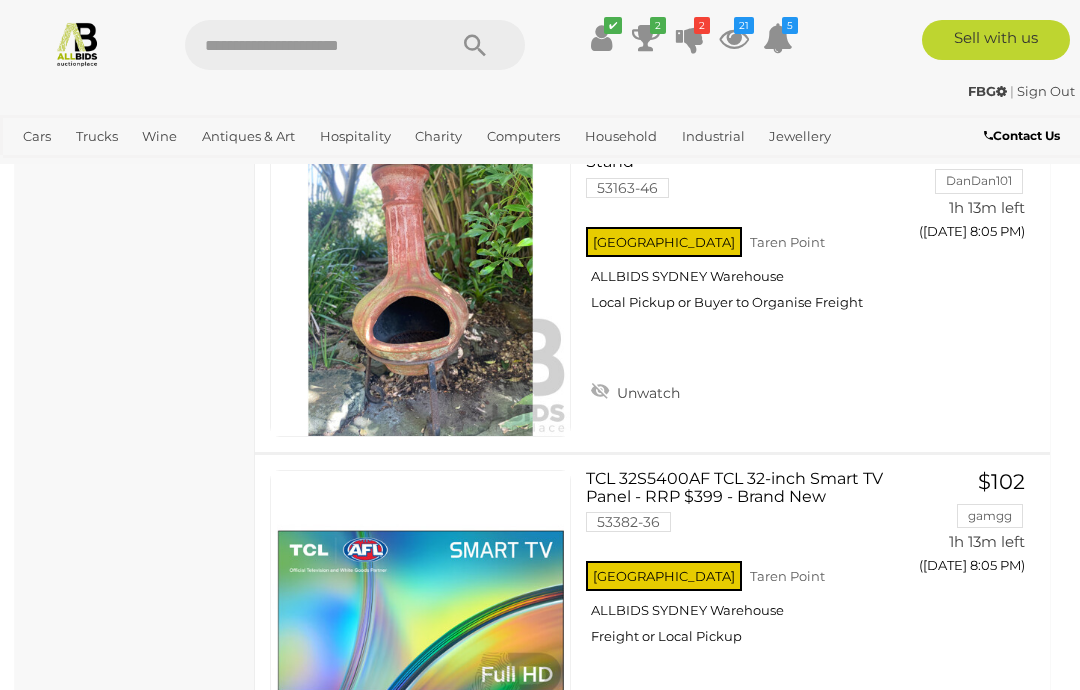 scroll, scrollTop: 9397, scrollLeft: 0, axis: vertical 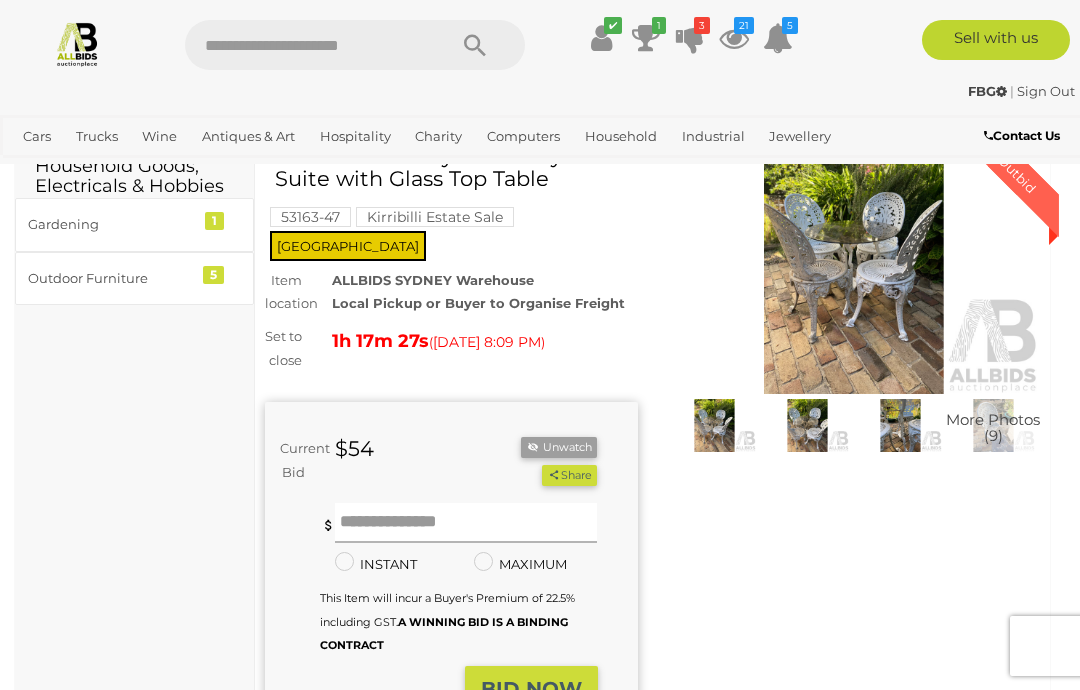 click at bounding box center (466, 523) 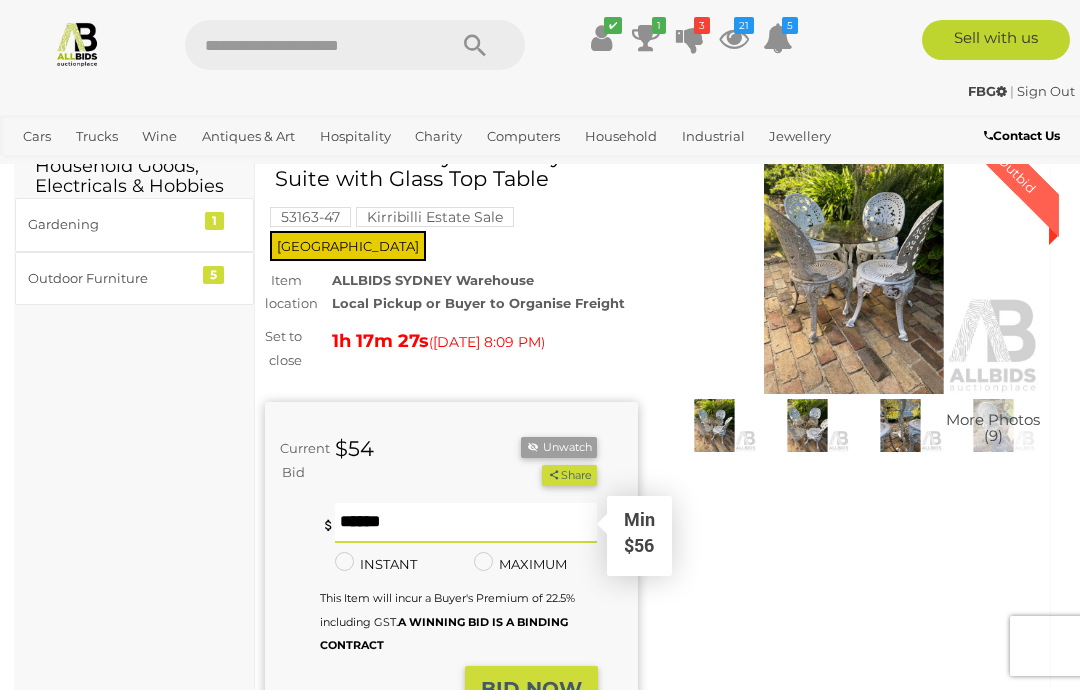 scroll, scrollTop: 97, scrollLeft: 0, axis: vertical 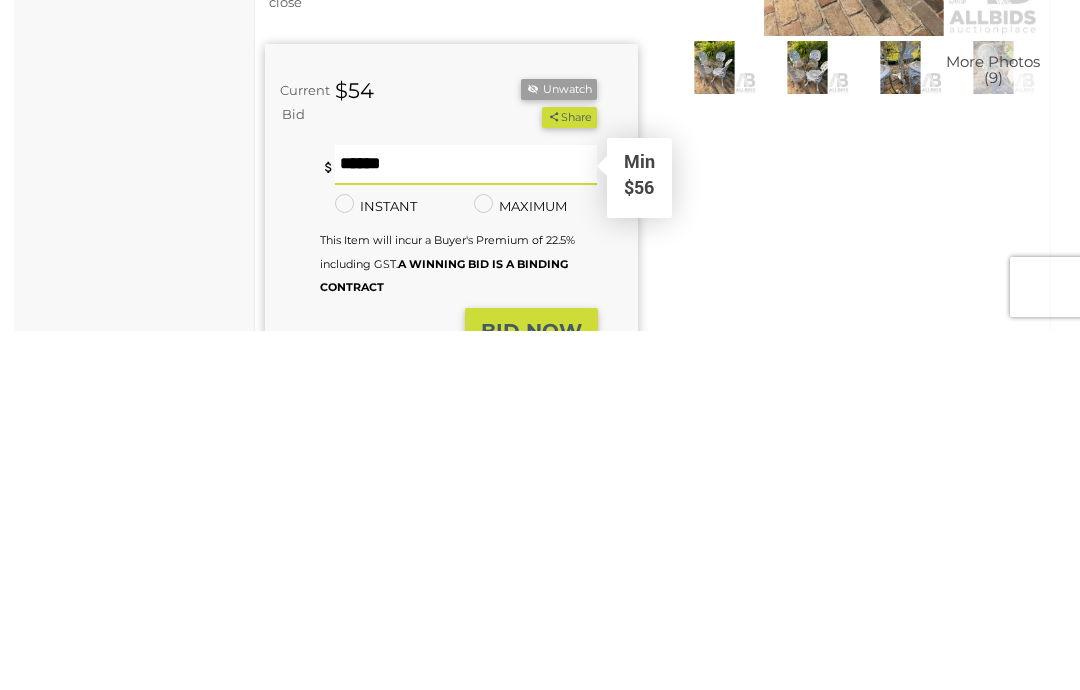 type on "**" 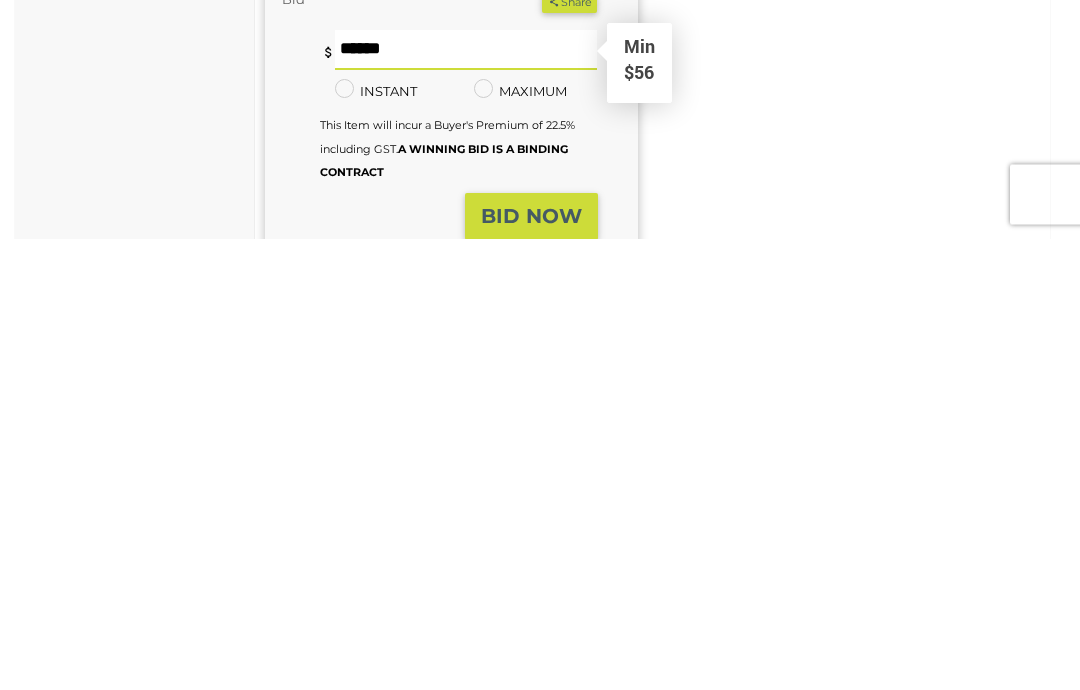 click on "BID NOW" at bounding box center (531, 668) 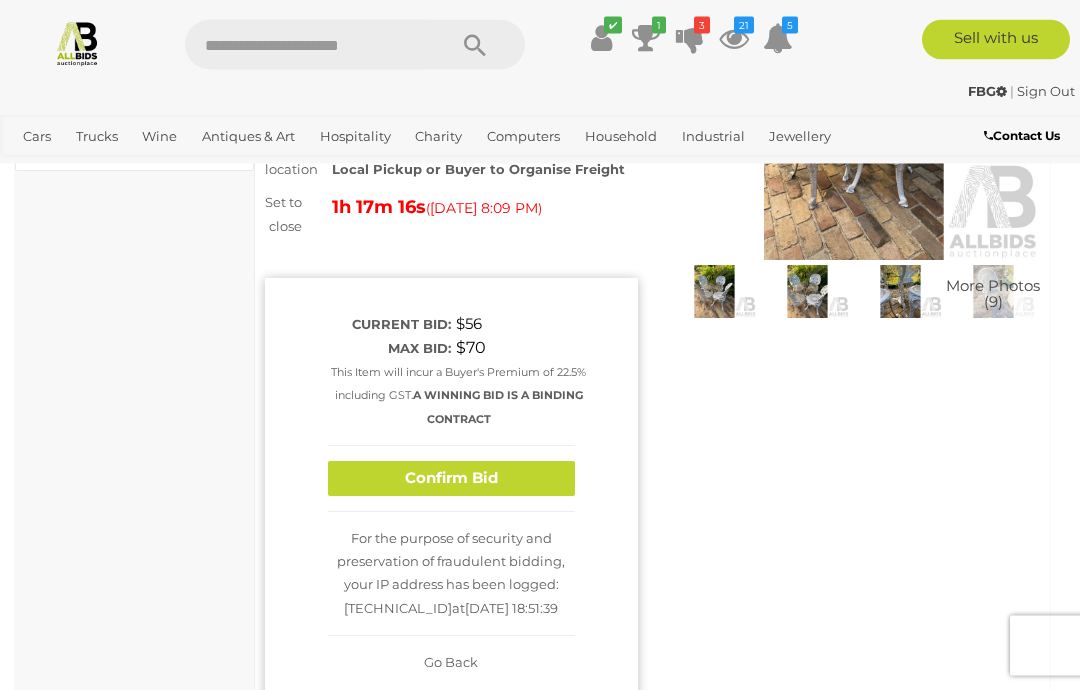 scroll, scrollTop: 222, scrollLeft: 0, axis: vertical 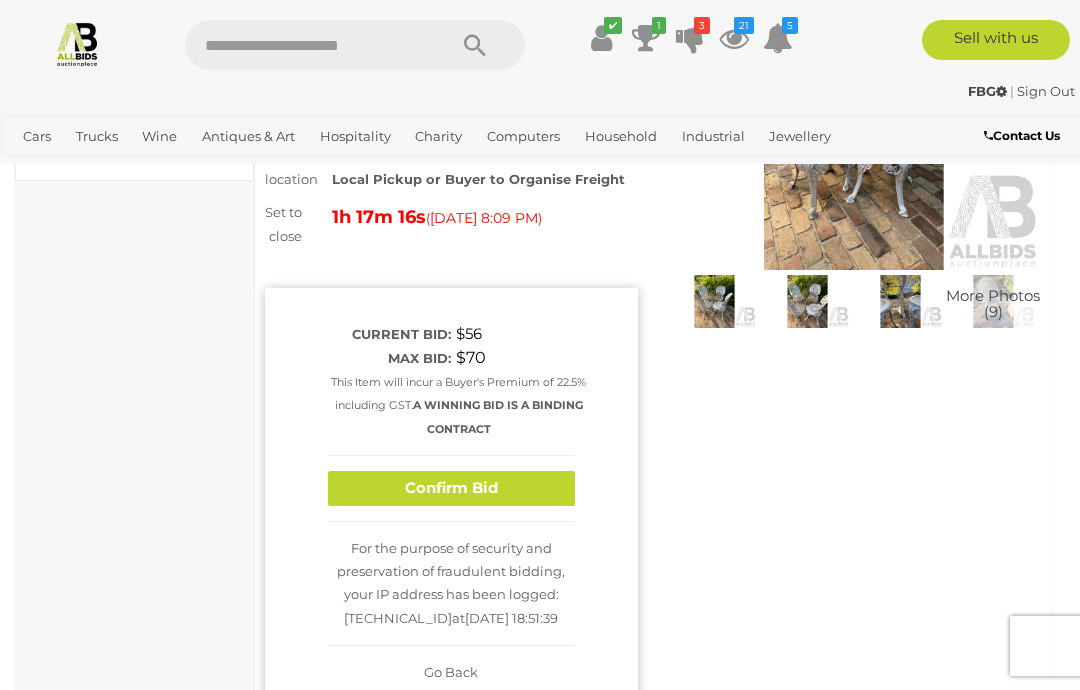 click on "Confirm Bid" at bounding box center (451, 488) 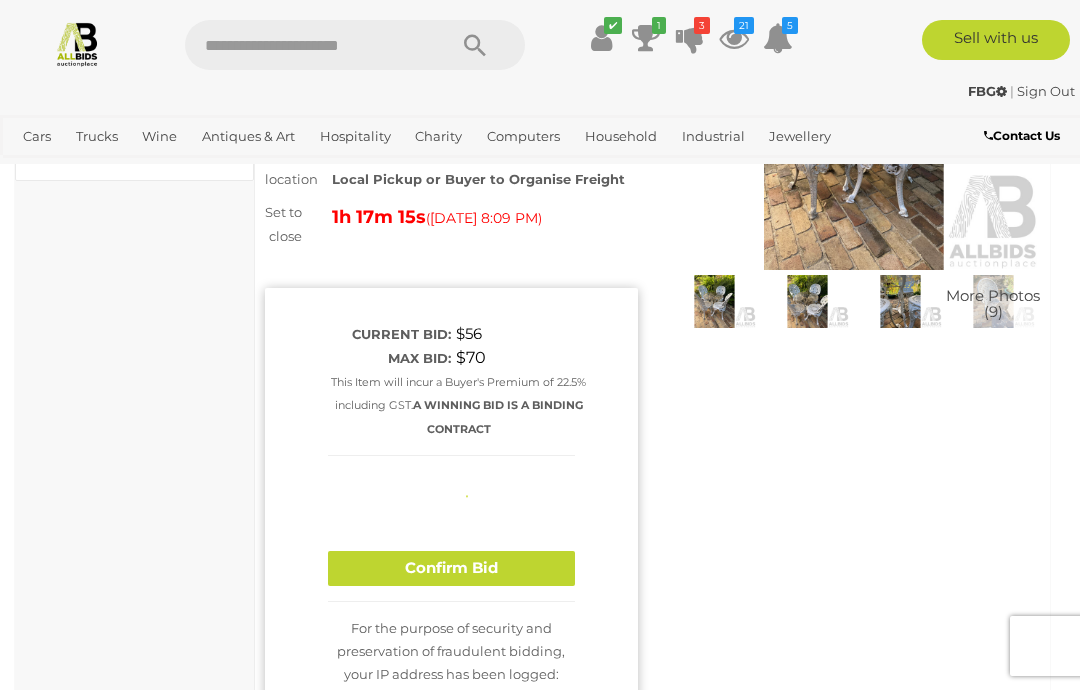 type 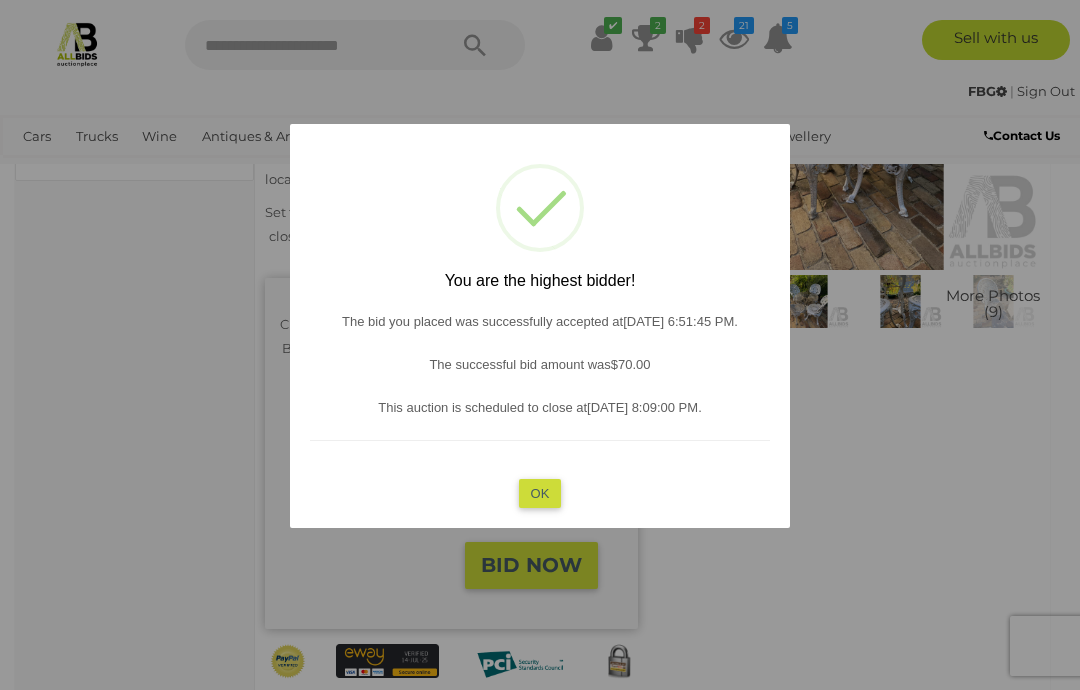 click on "OK" at bounding box center (540, 493) 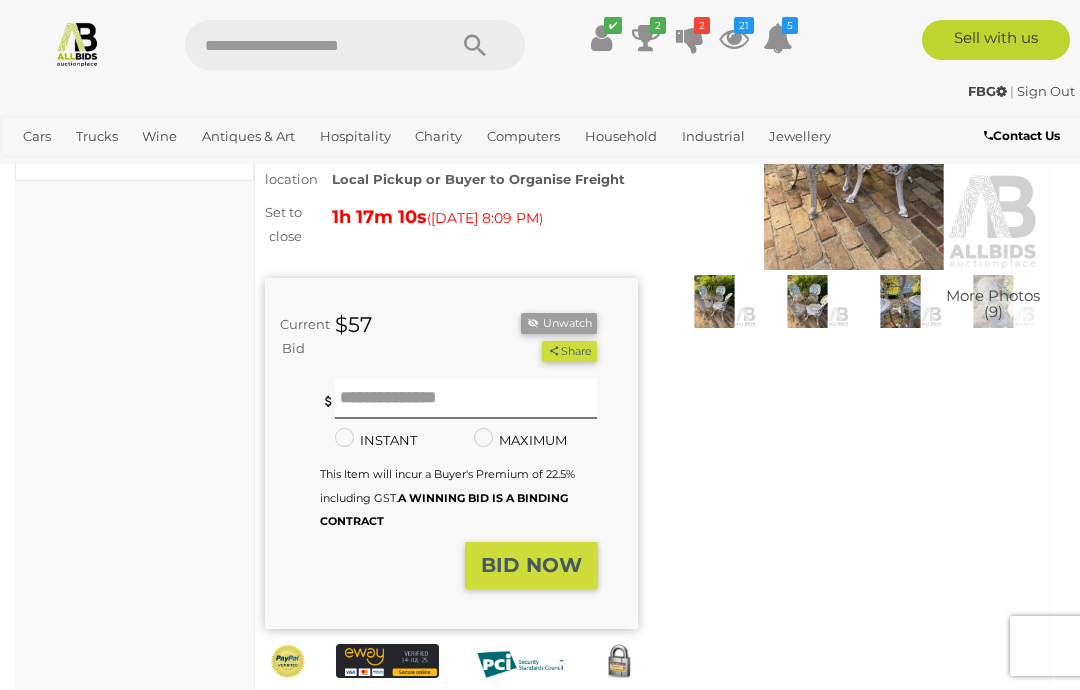 click on "Winning
Outbid
Warranty
Charity" at bounding box center (652, 388) 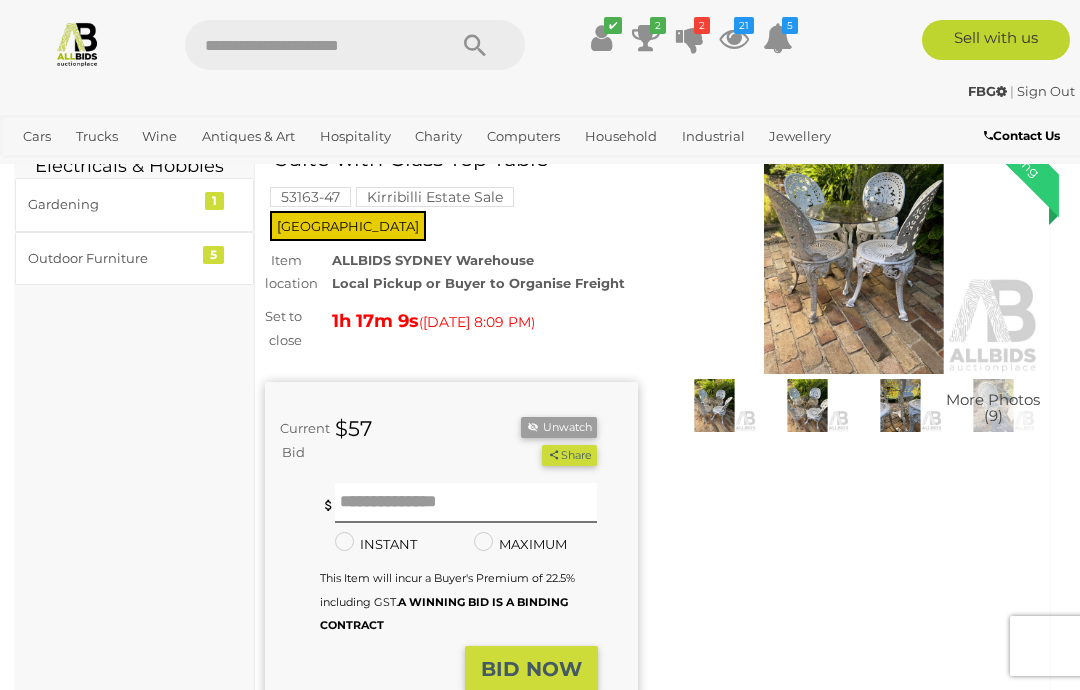 scroll, scrollTop: 0, scrollLeft: 0, axis: both 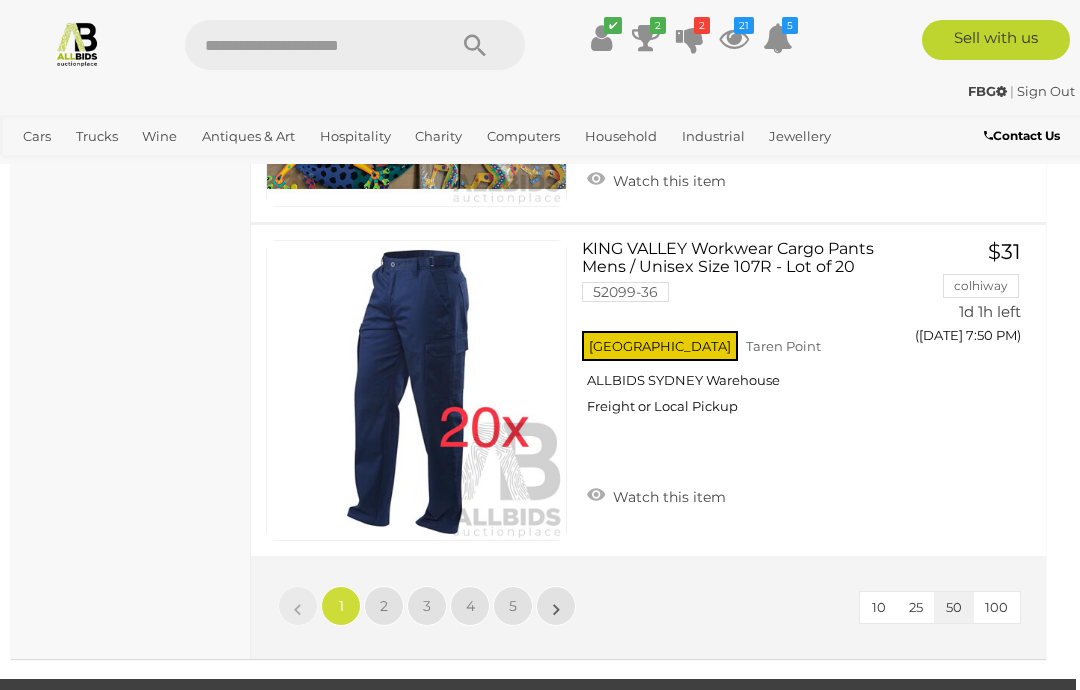 click on "5" at bounding box center [513, 606] 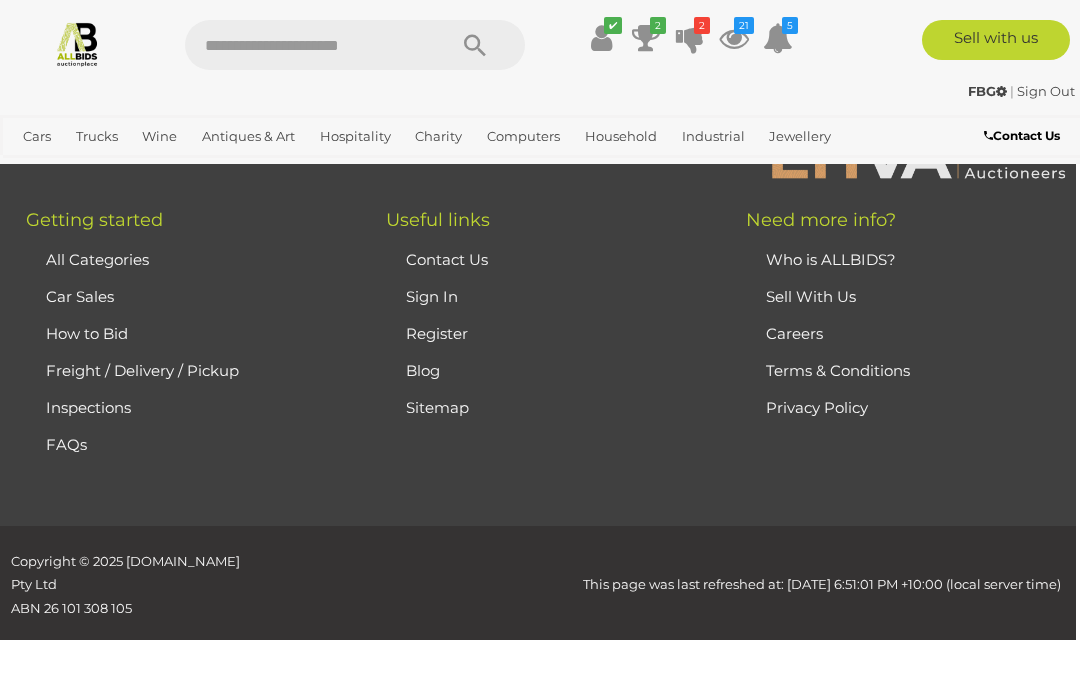 scroll, scrollTop: 315, scrollLeft: 0, axis: vertical 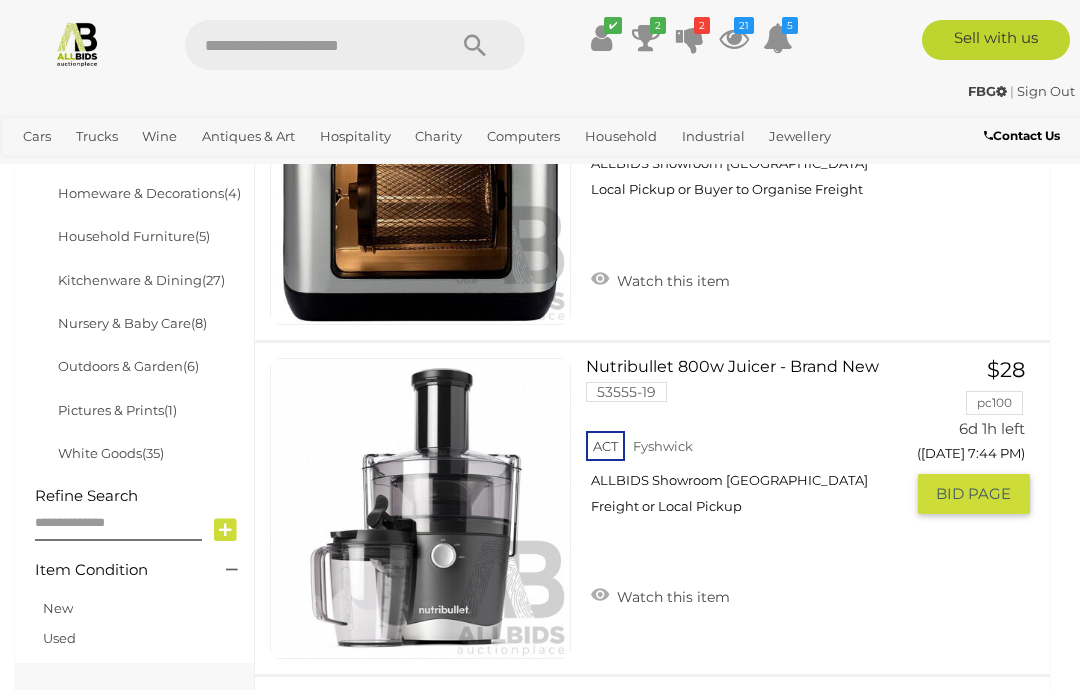 click on "Watch this item" at bounding box center (660, 595) 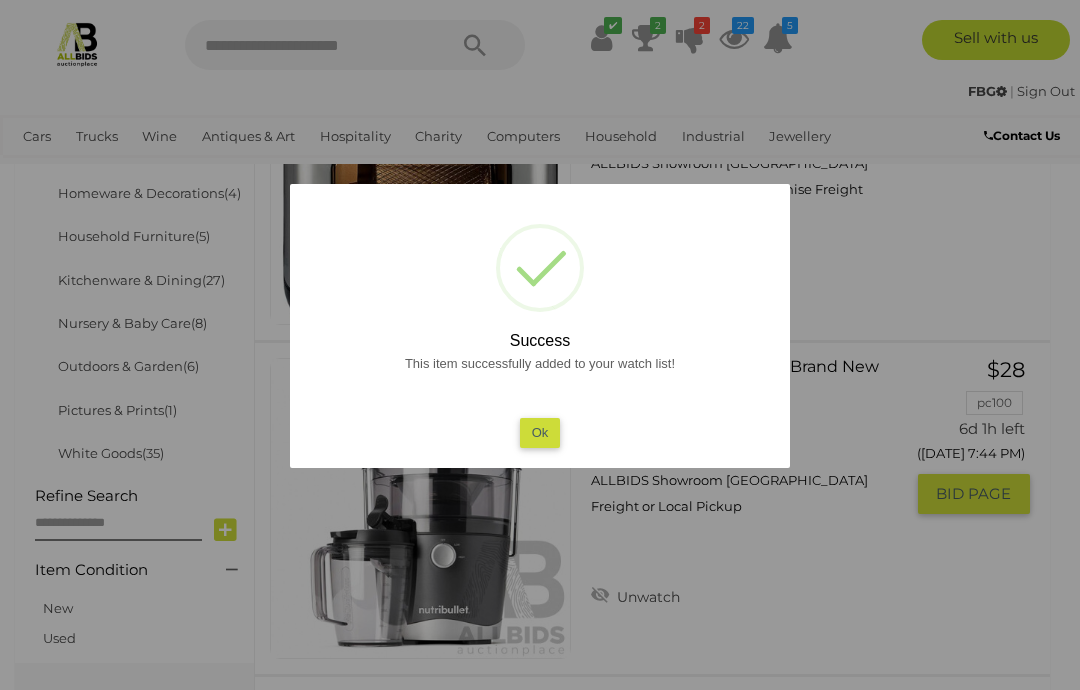 click on "Ok" at bounding box center (540, 432) 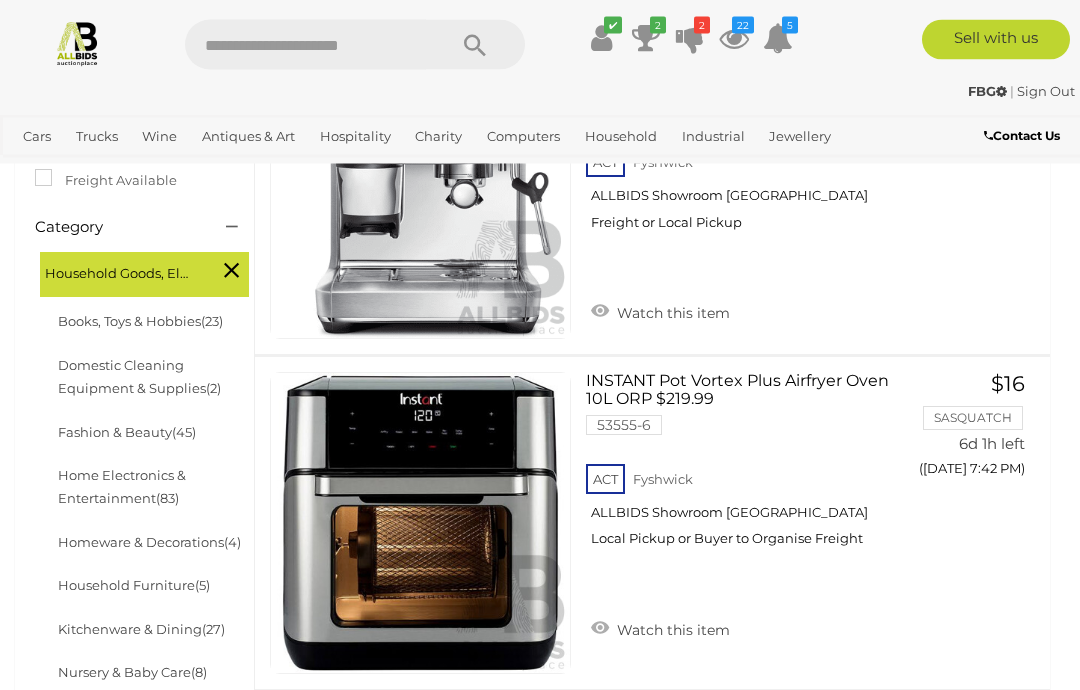 scroll, scrollTop: 0, scrollLeft: 0, axis: both 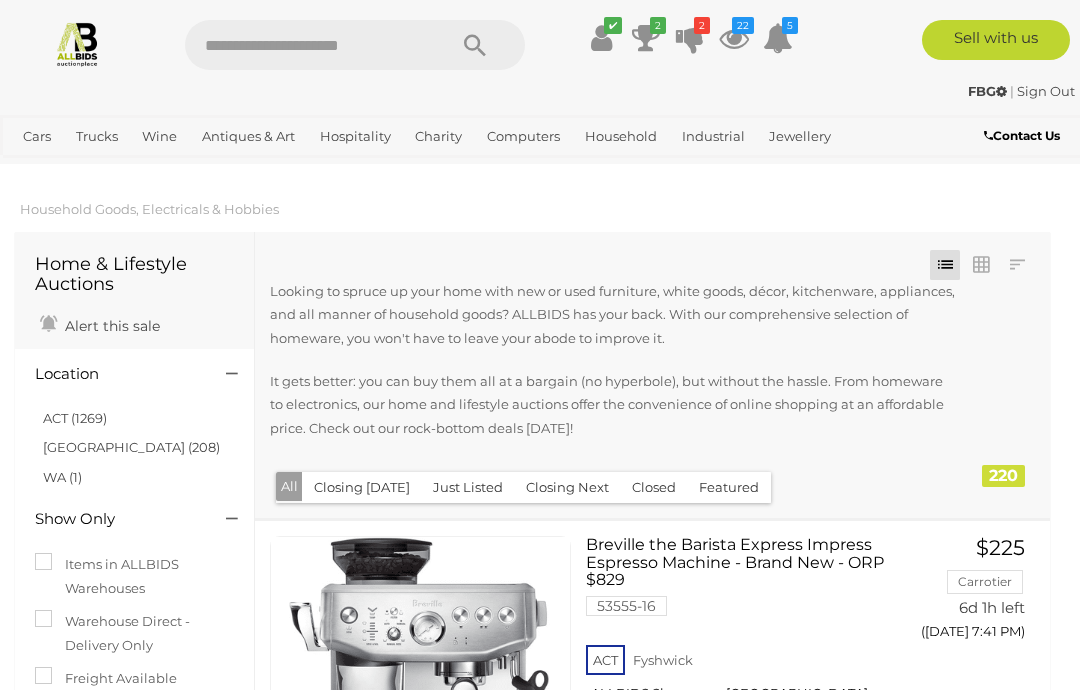 click on "NSW (208)" at bounding box center [131, 447] 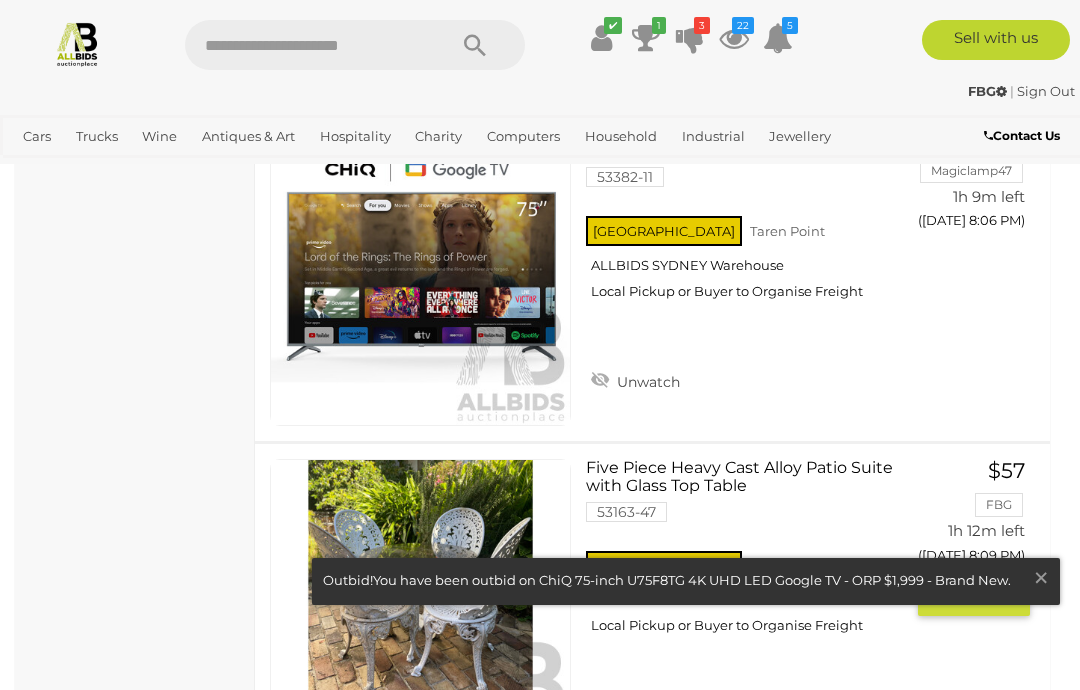 scroll, scrollTop: 9772, scrollLeft: 0, axis: vertical 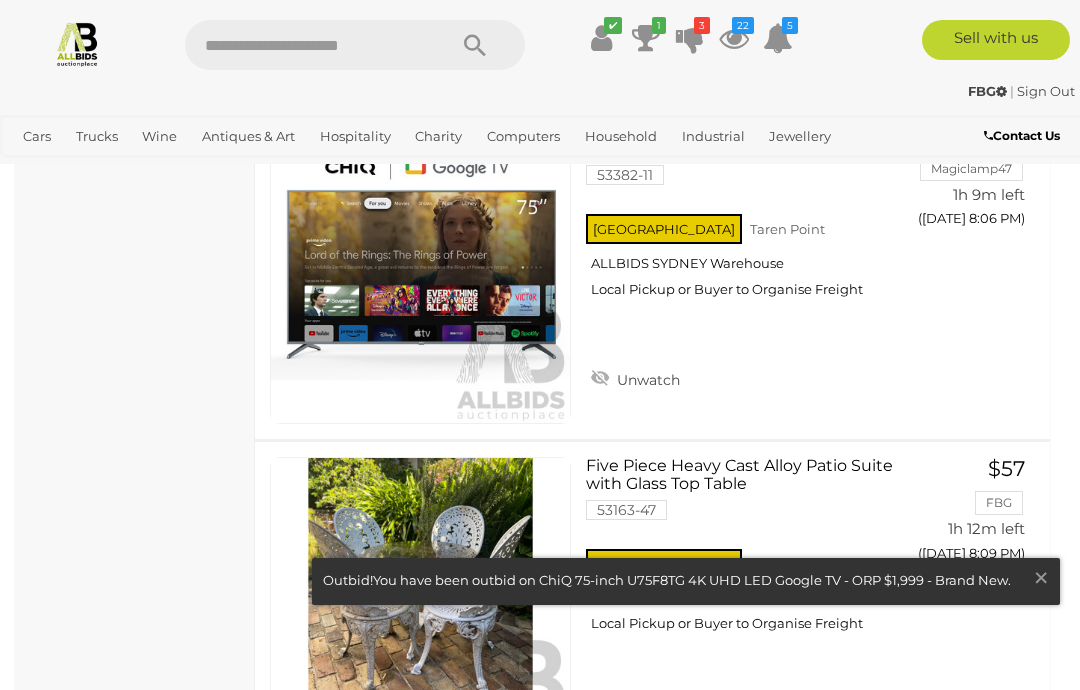 click on "×" at bounding box center [1041, 577] 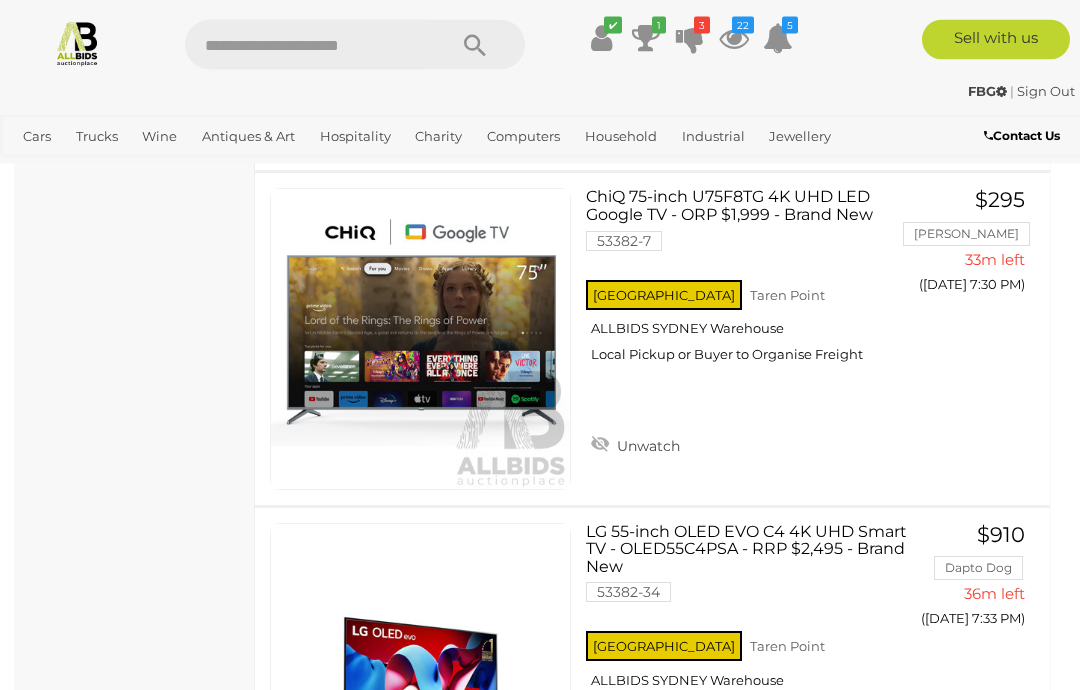 scroll, scrollTop: 4638, scrollLeft: 0, axis: vertical 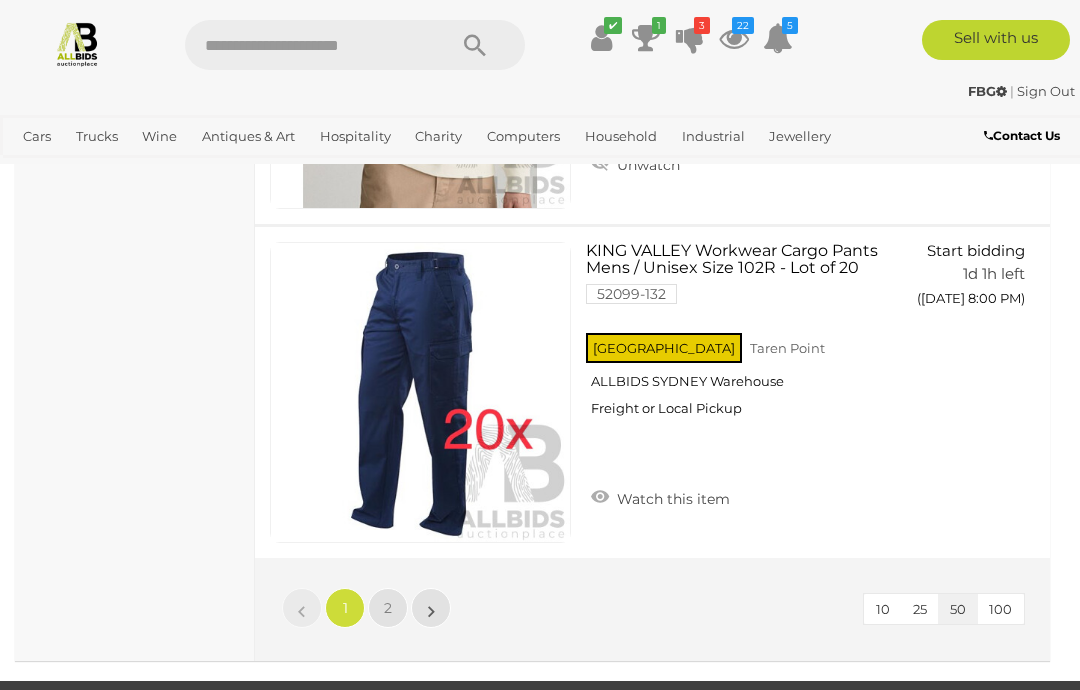 click on "2" at bounding box center (388, 608) 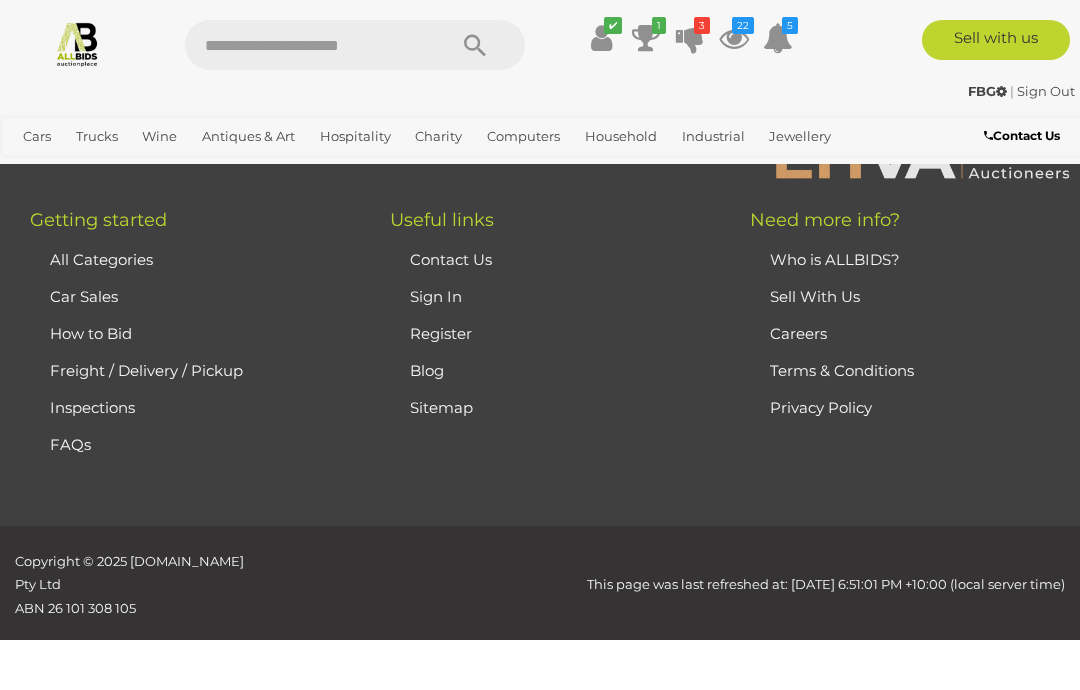 scroll, scrollTop: 315, scrollLeft: 0, axis: vertical 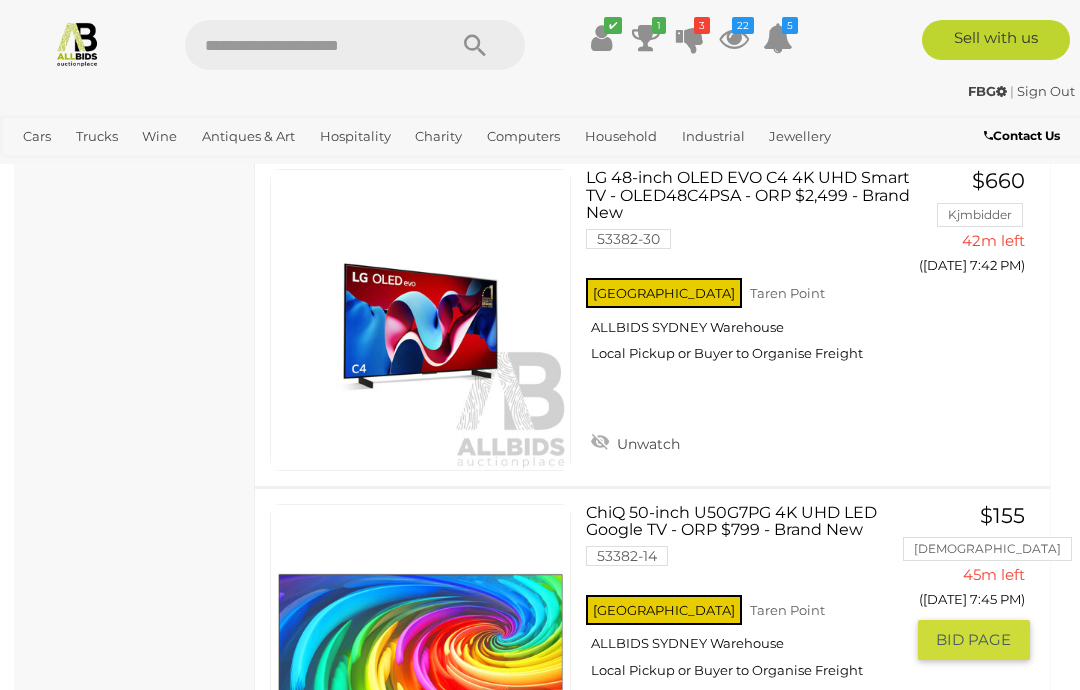 click on "BID PAGE" at bounding box center (973, 640) 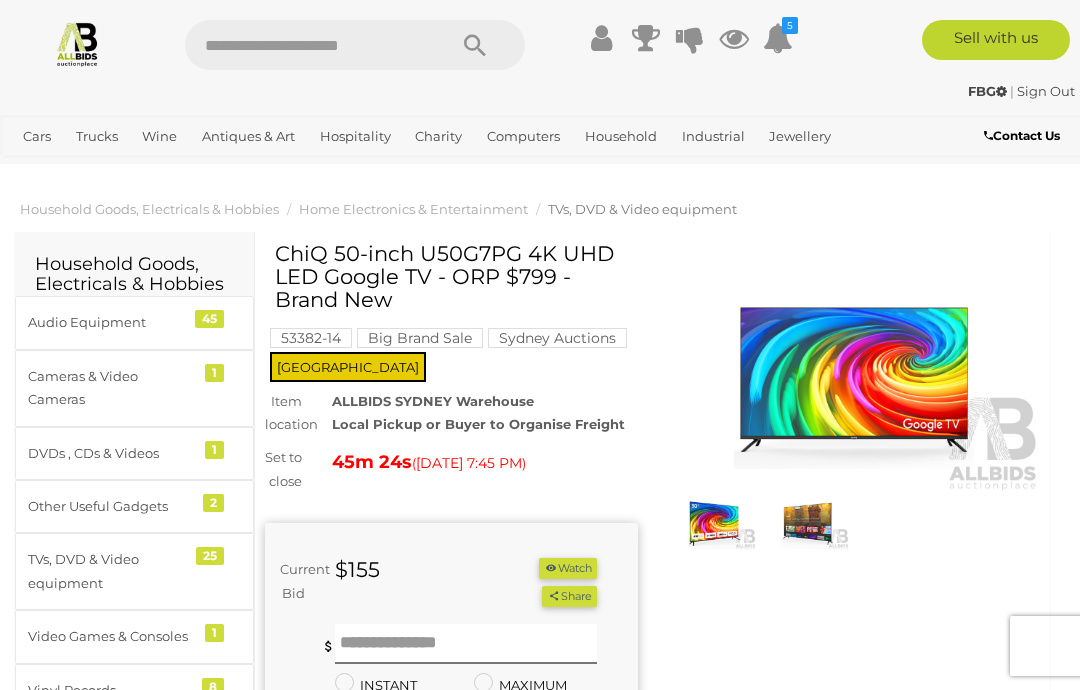 scroll, scrollTop: 0, scrollLeft: 0, axis: both 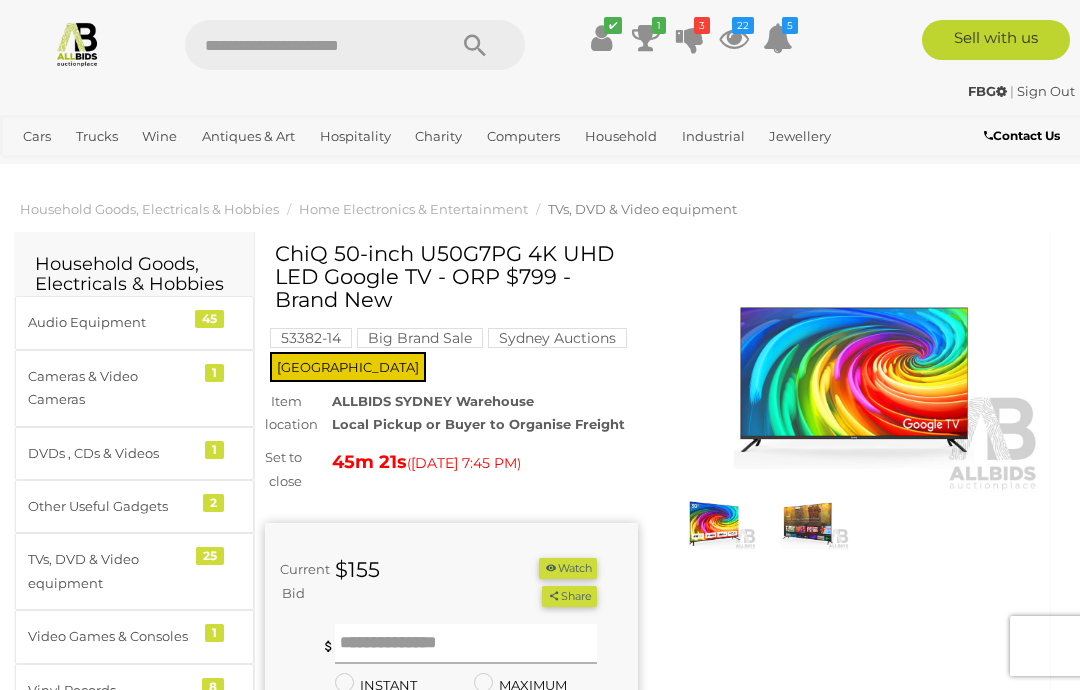 click at bounding box center [466, 644] 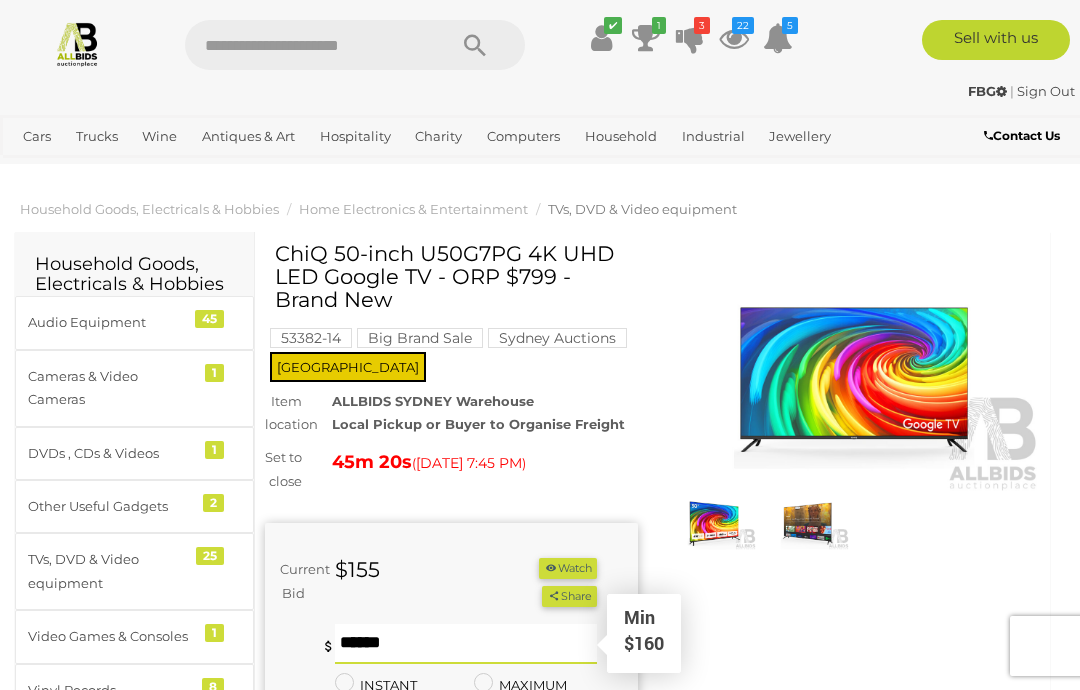 scroll, scrollTop: 90, scrollLeft: 0, axis: vertical 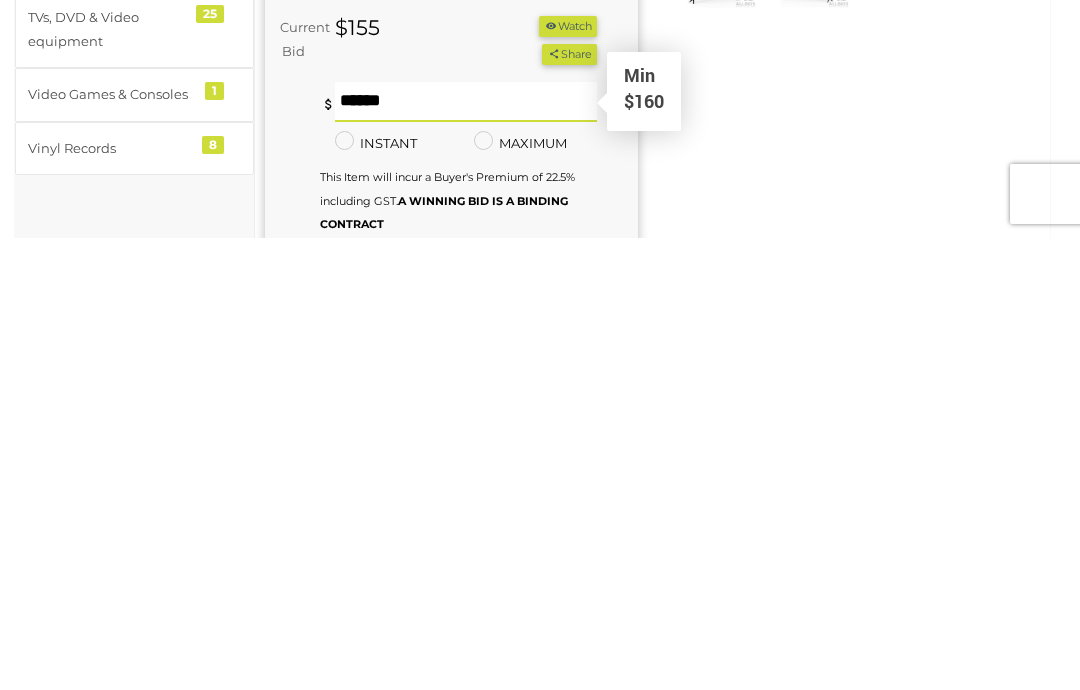 type on "***" 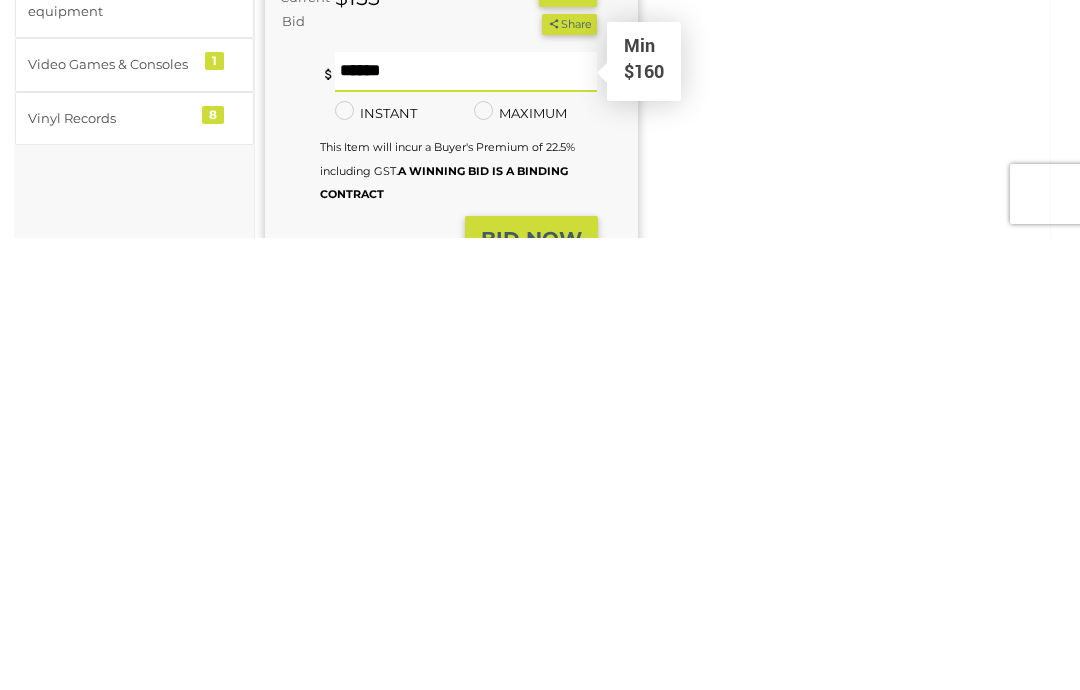 click on "BID NOW" at bounding box center (531, 691) 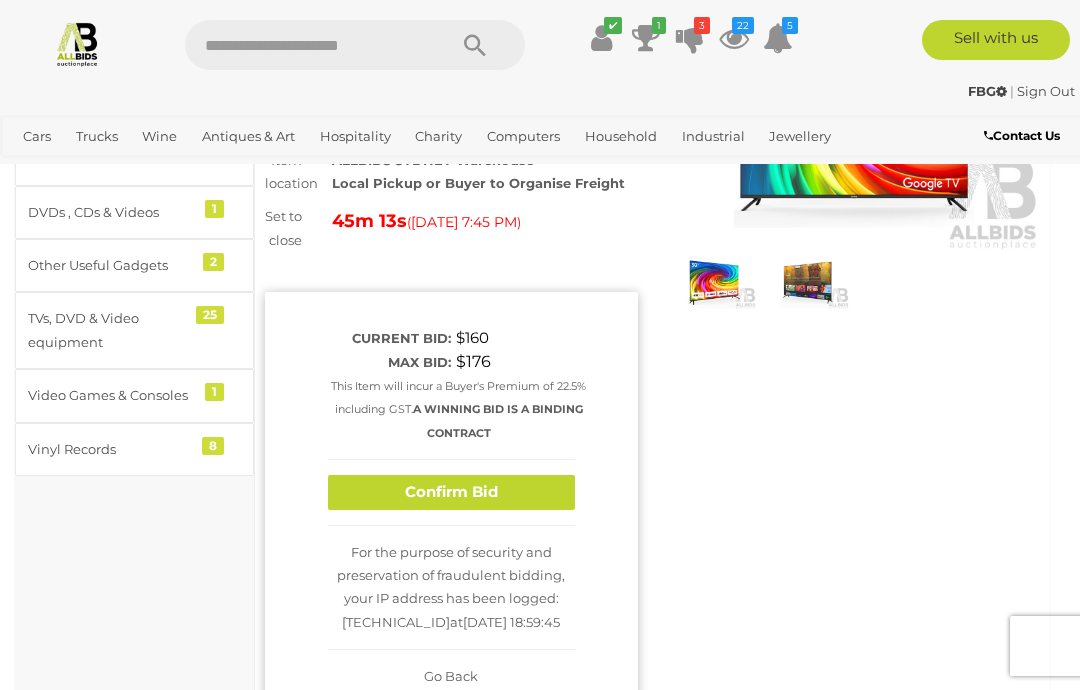 scroll, scrollTop: 243, scrollLeft: 0, axis: vertical 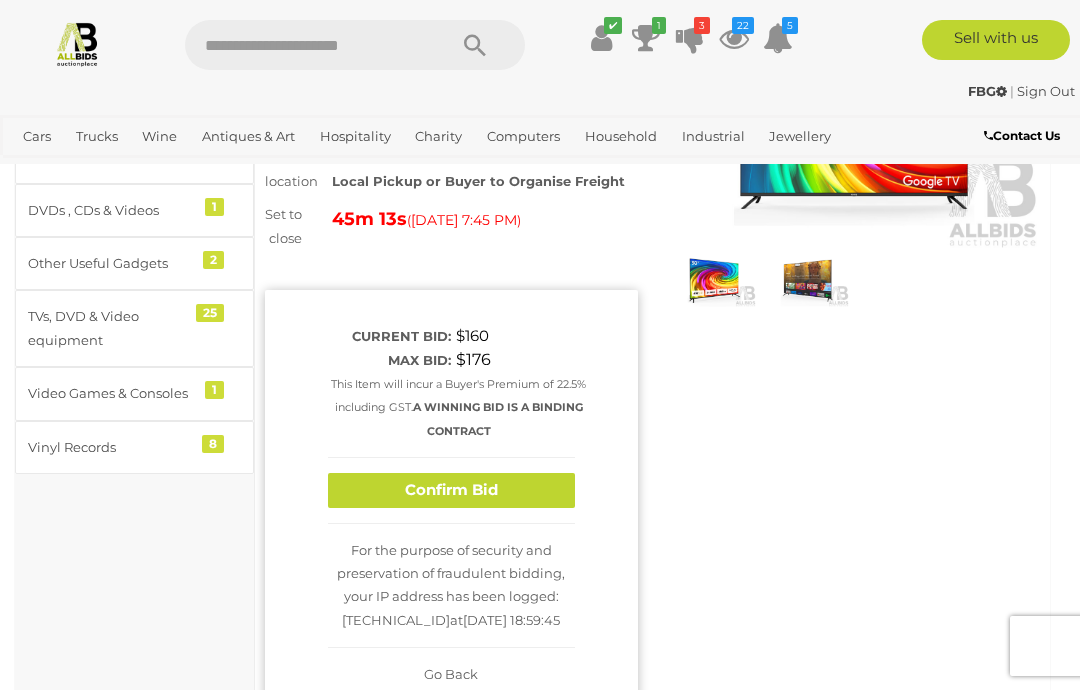 click on "Confirm Bid" at bounding box center (451, 490) 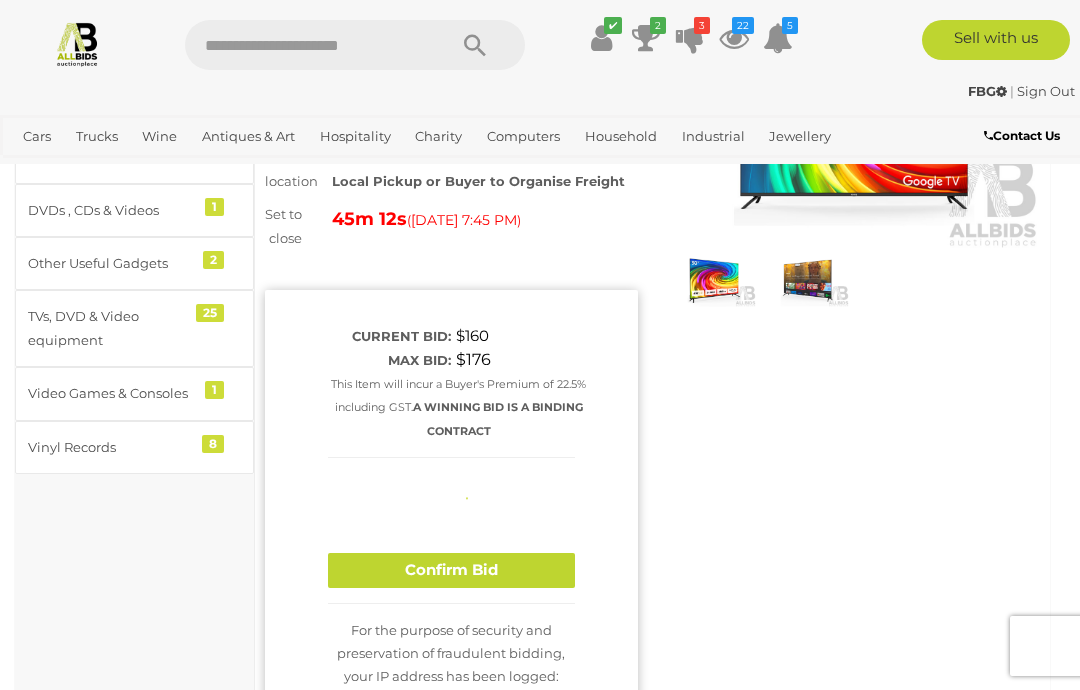 type 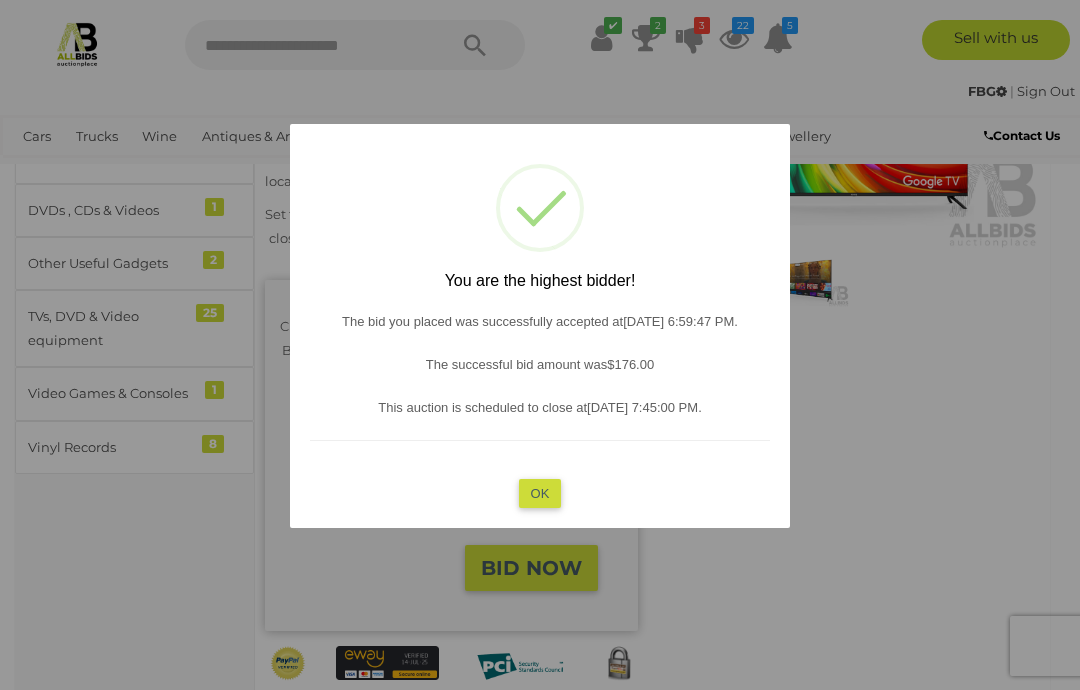 click on "OK" at bounding box center (540, 493) 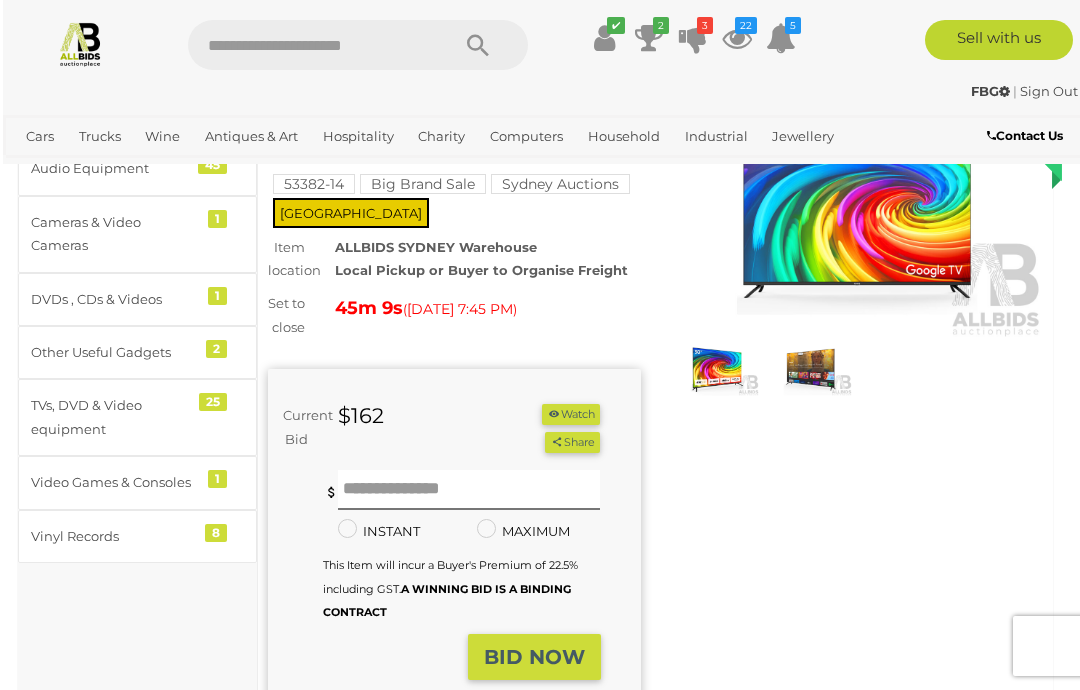 scroll, scrollTop: 0, scrollLeft: 0, axis: both 